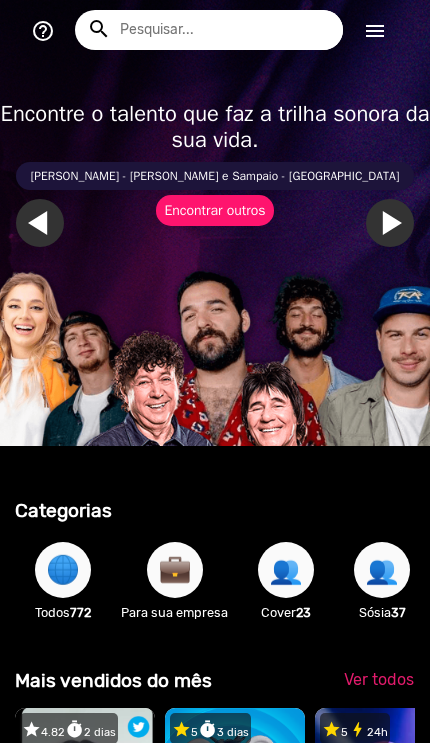 scroll, scrollTop: 0, scrollLeft: 0, axis: both 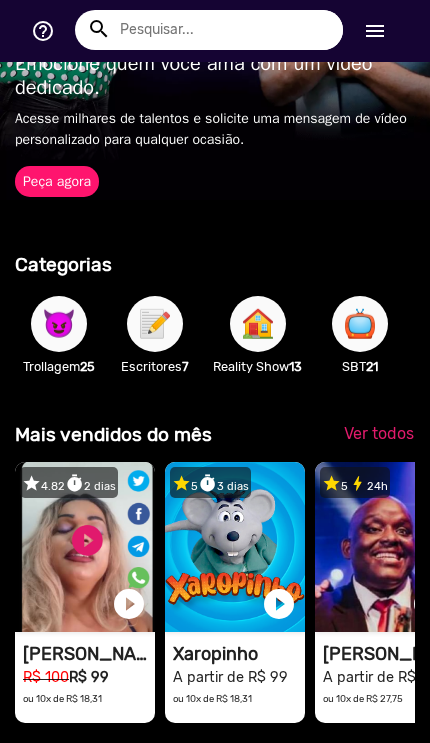 click on "😈" at bounding box center (59, 324) 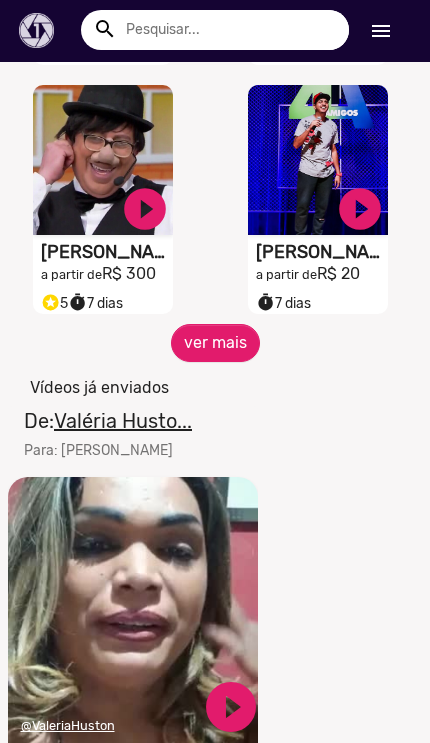 scroll, scrollTop: 1174, scrollLeft: 0, axis: vertical 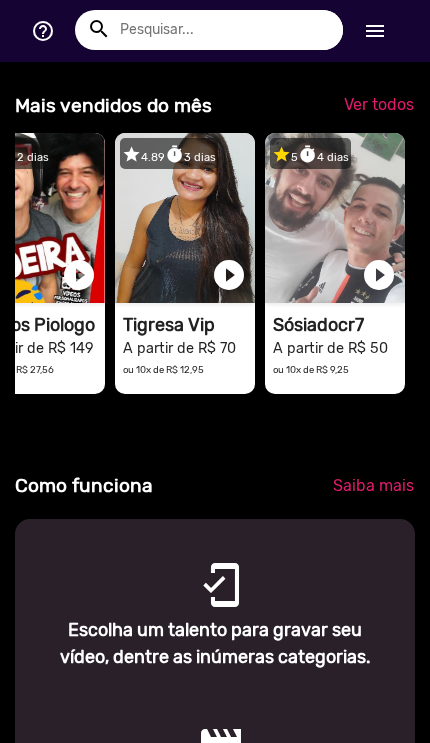 click on "A partir de R$ 70" at bounding box center (179, 348) 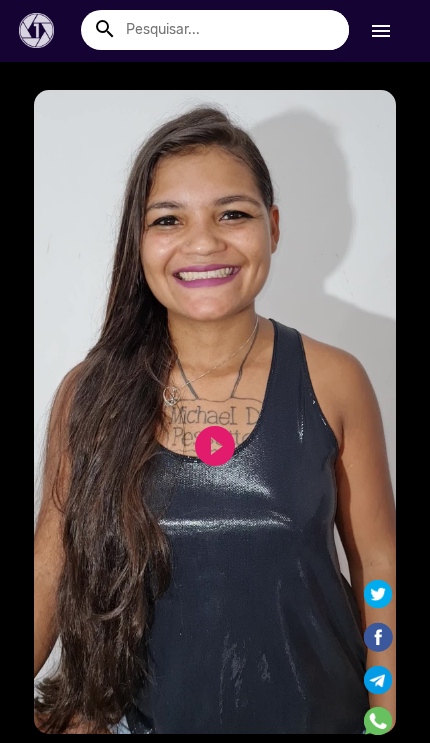 scroll, scrollTop: 0, scrollLeft: 0, axis: both 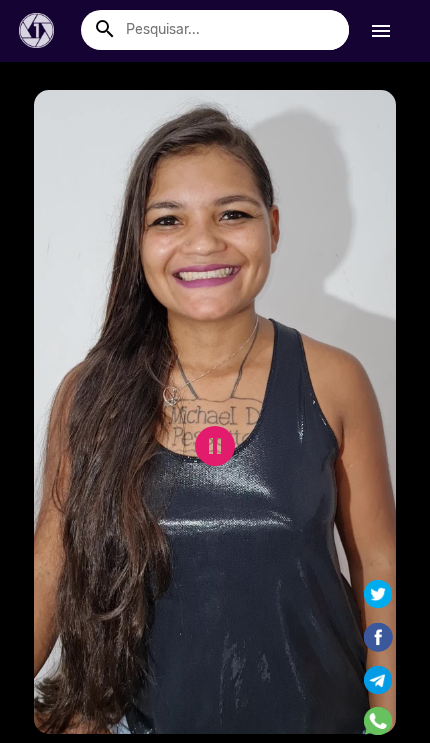 click on "S1RECADO vídeos dedicados para fãs e empresas" at bounding box center (215, 412) 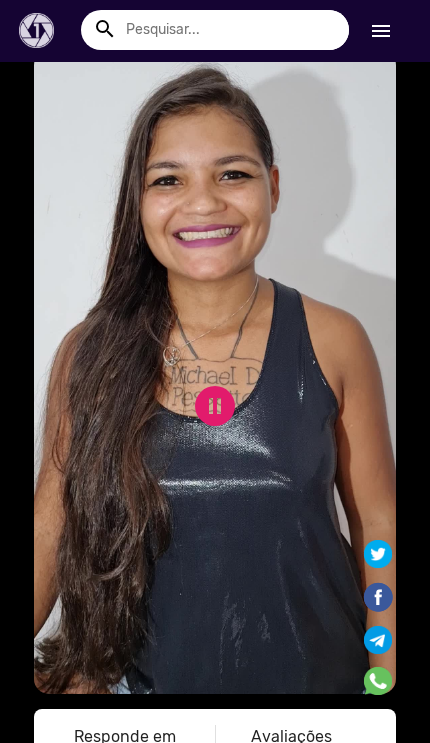 scroll, scrollTop: 41, scrollLeft: 0, axis: vertical 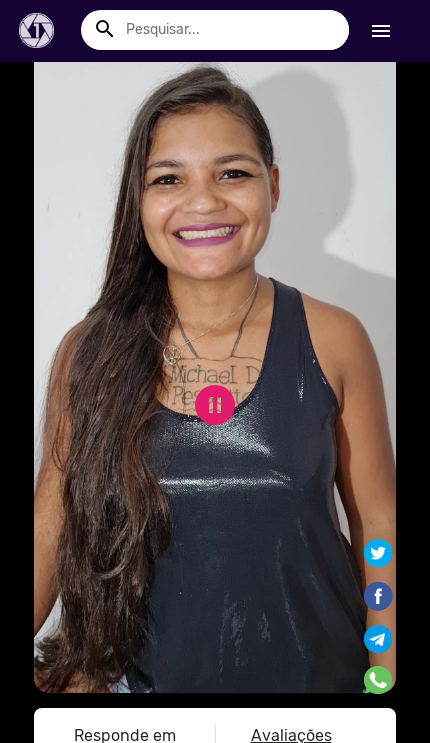 click on "S1RECADO vídeos dedicados para fãs e empresas" at bounding box center (215, 371) 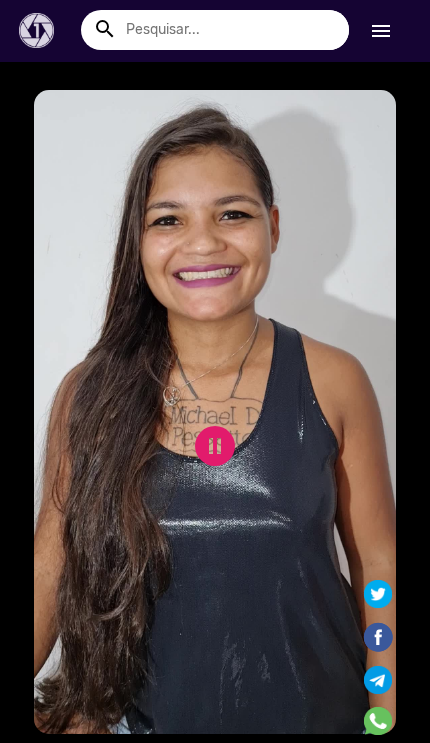 scroll, scrollTop: 0, scrollLeft: 0, axis: both 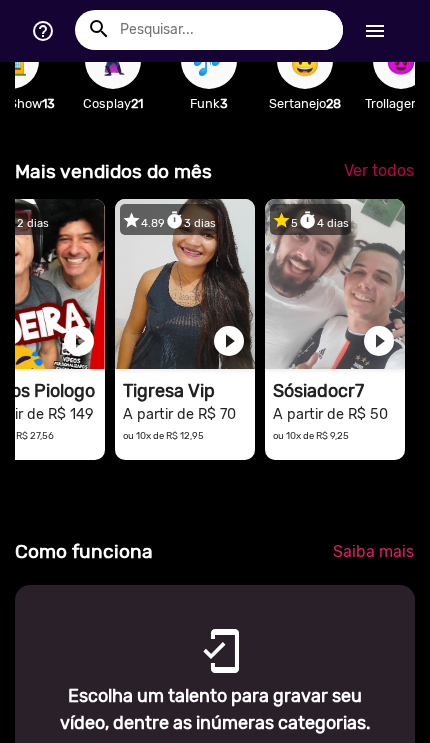 click on "Ver todos" 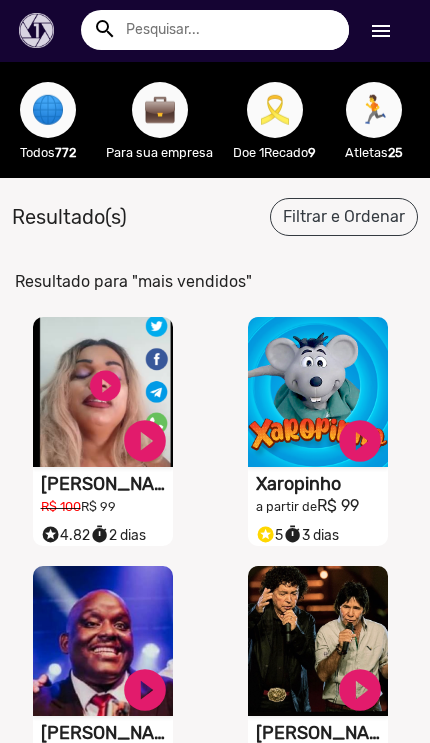 scroll, scrollTop: 0, scrollLeft: 0, axis: both 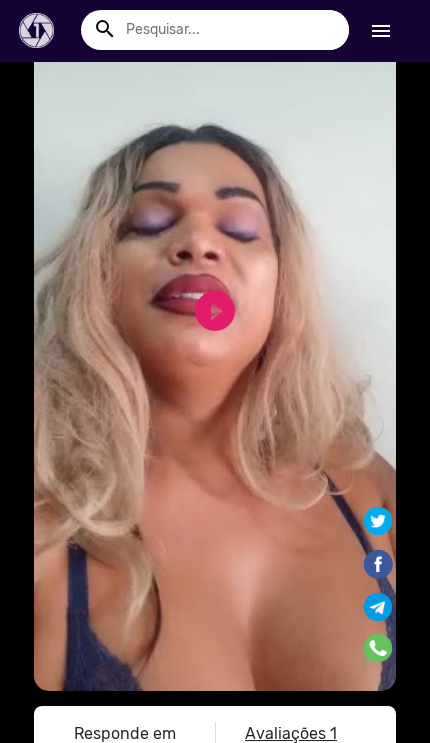 click on "play_circle_filled" 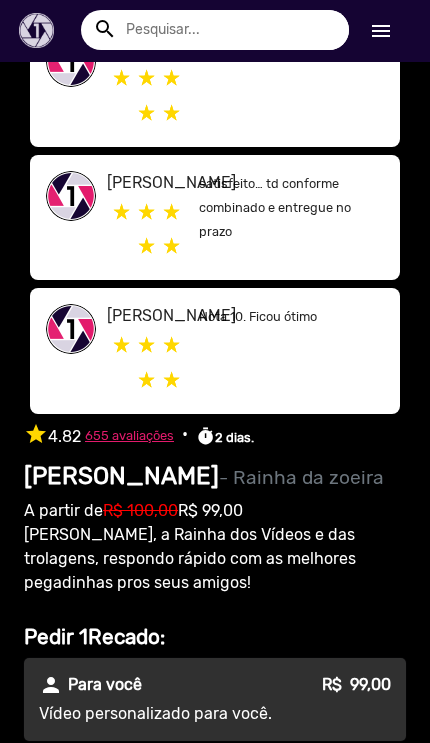 scroll, scrollTop: 997, scrollLeft: 0, axis: vertical 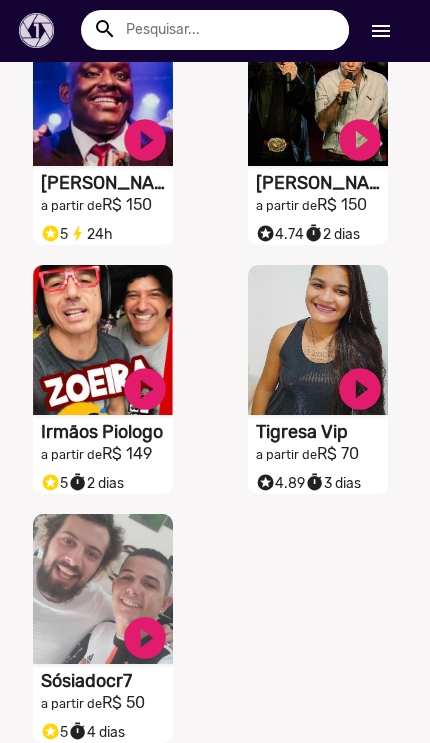 click on "S1RECADO vídeos dedicados para fãs e empresas" at bounding box center (103, -158) 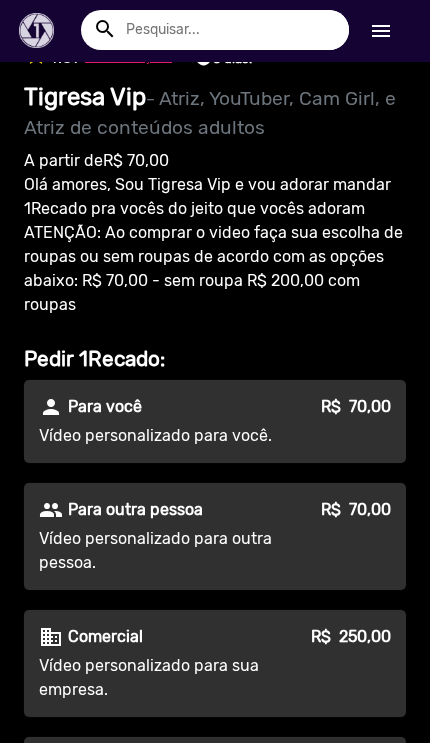 scroll, scrollTop: 1321, scrollLeft: 0, axis: vertical 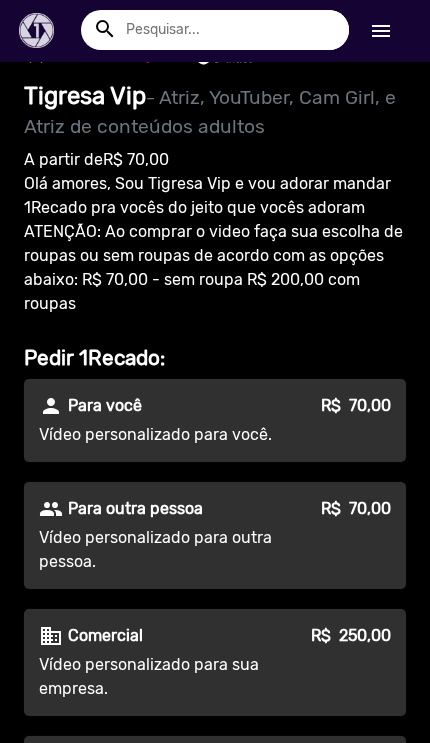 click on "Vídeo personalizado para outra pessoa." 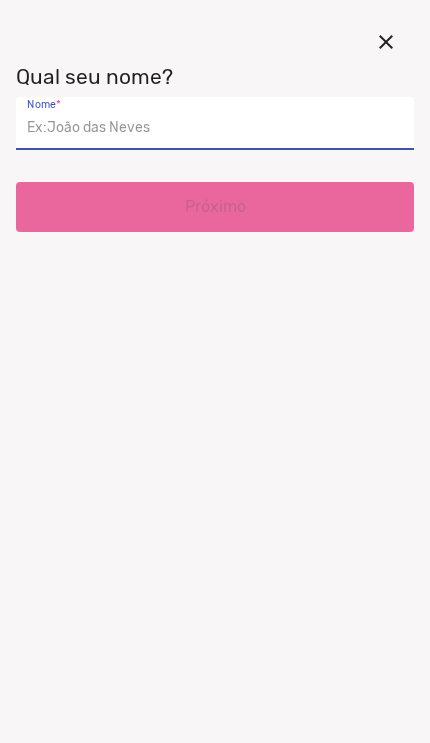 click on "Nome  *" at bounding box center [215, 128] 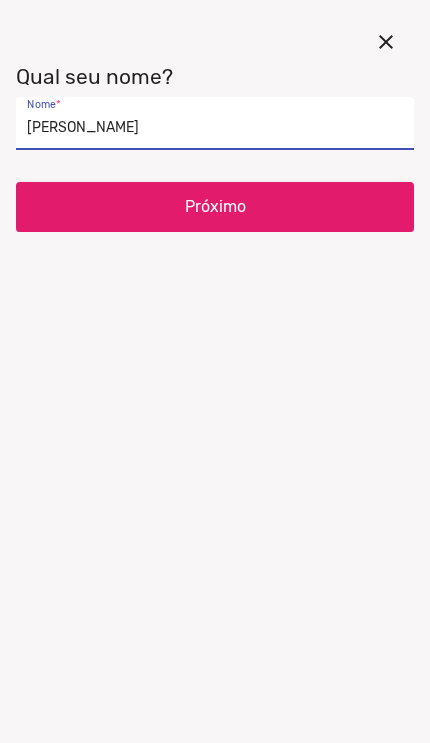 click on "Próximo" at bounding box center (215, 207) 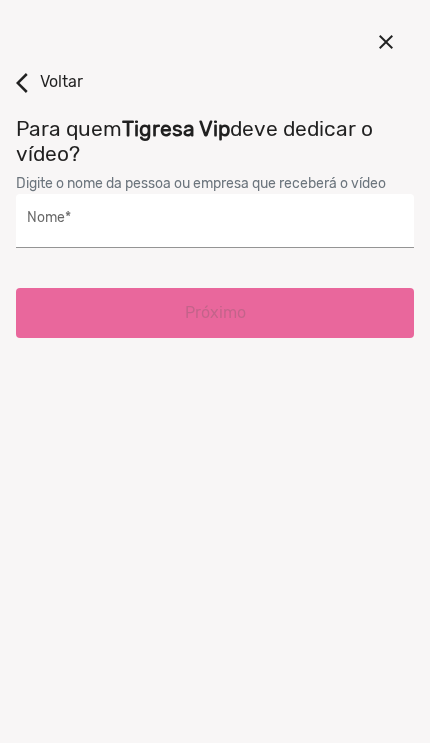 click on "Nome  *" at bounding box center [215, 221] 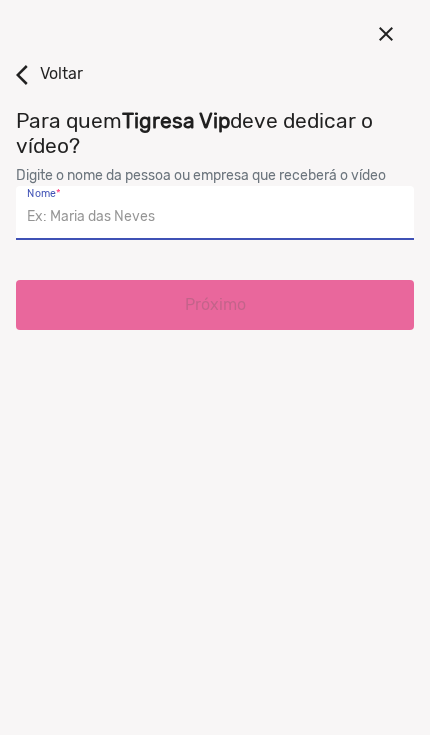 click on "arrow_back_ios" at bounding box center (28, 83) 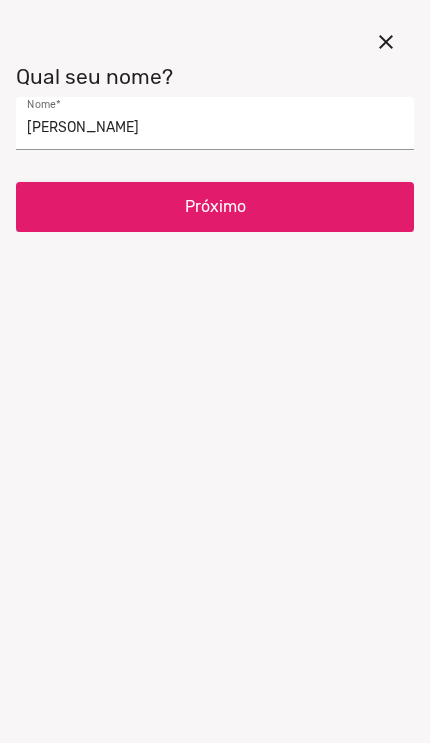 click on "[PERSON_NAME]" at bounding box center (215, 128) 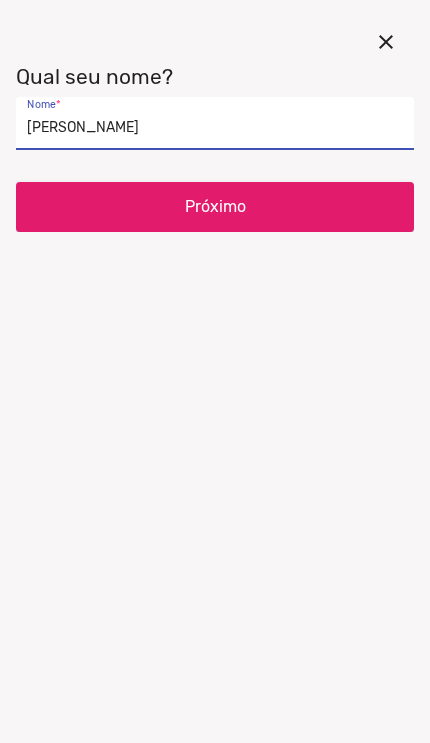 click on "[PERSON_NAME]" at bounding box center (215, 128) 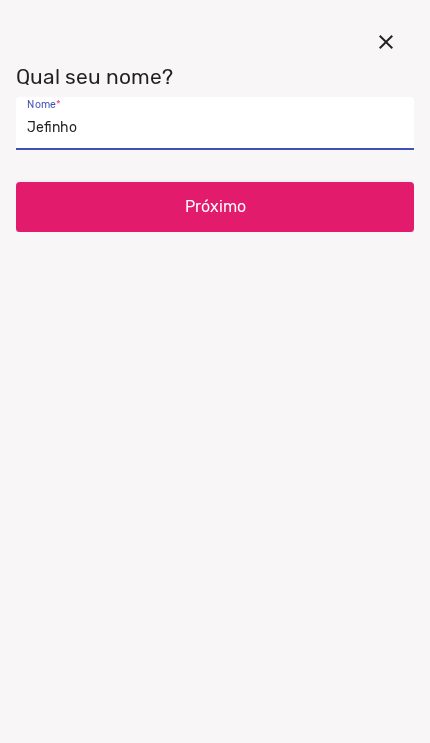 click on "Próximo" at bounding box center [215, 207] 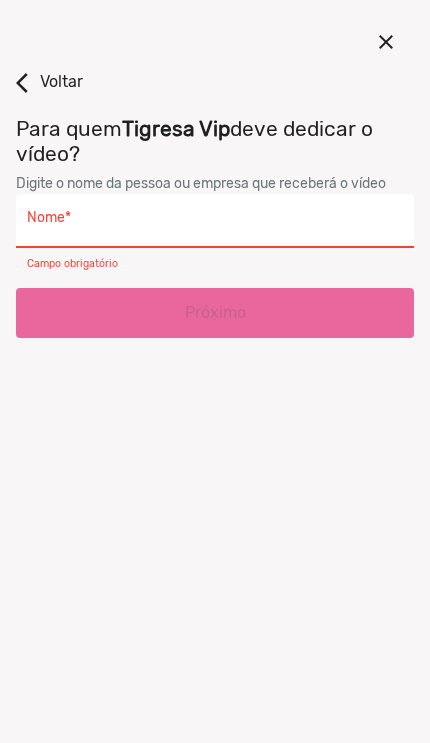 click on "arrow_back_ios" at bounding box center [28, 83] 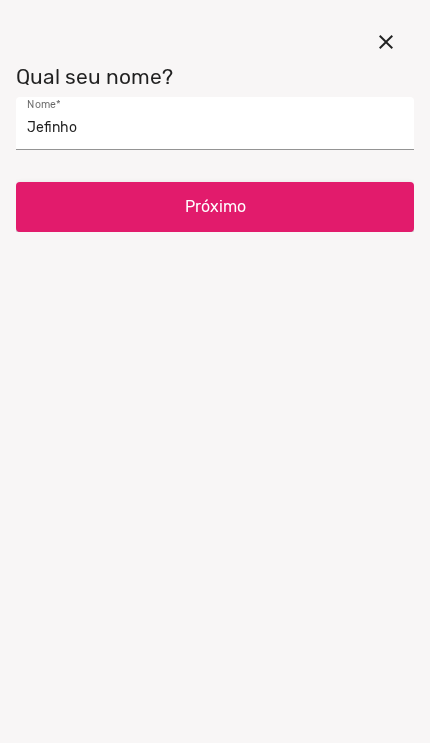 click on "Jefinho" at bounding box center [215, 128] 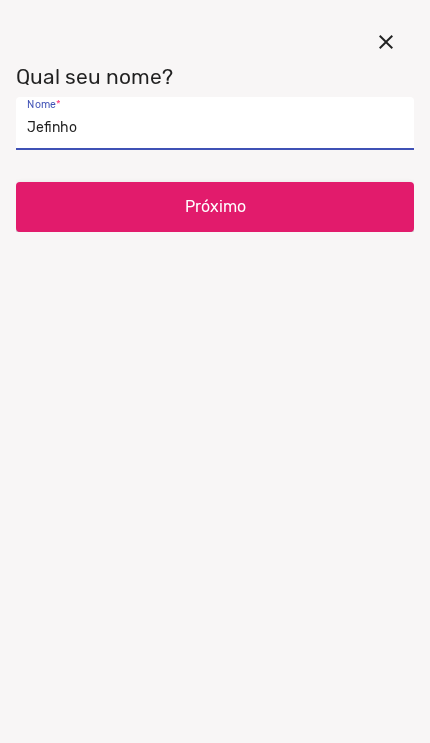 click on "Jefinho" at bounding box center (215, 128) 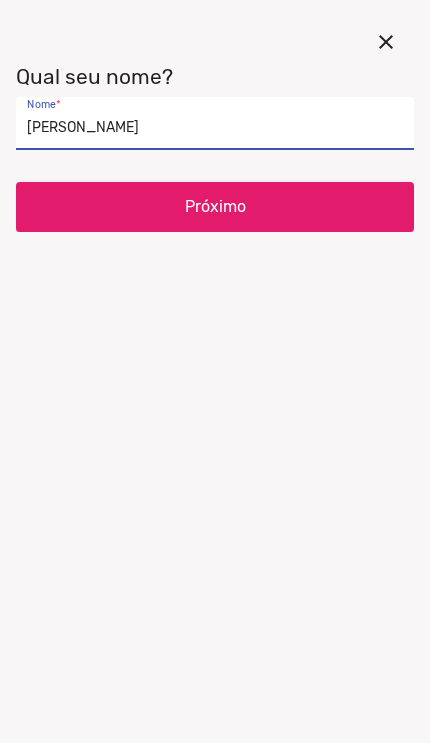 type on "[PERSON_NAME]" 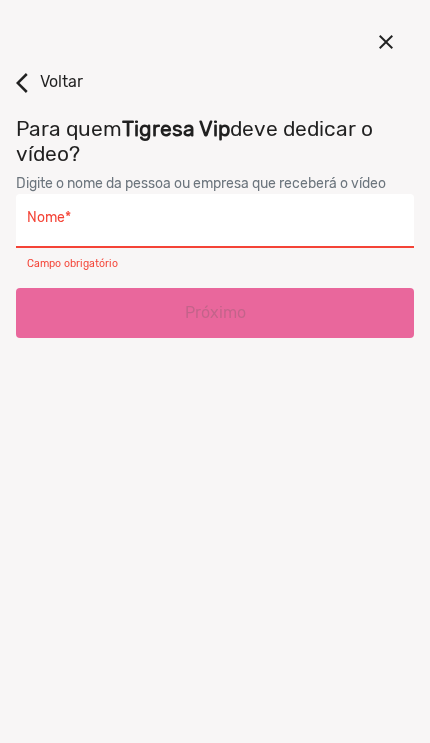 click on "Nome  *" at bounding box center [215, 225] 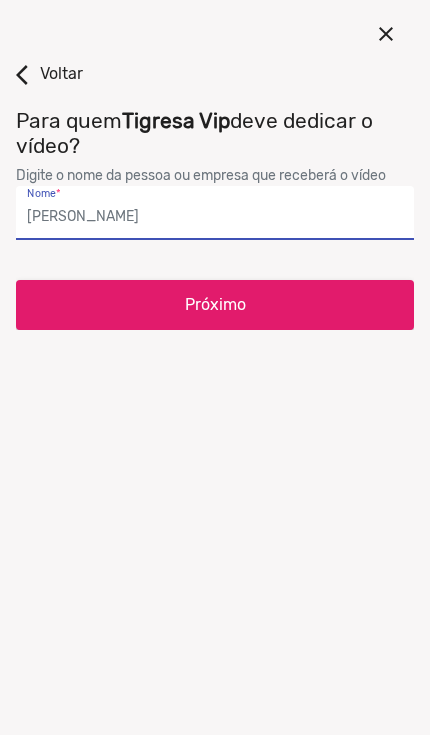 type on "[PERSON_NAME]" 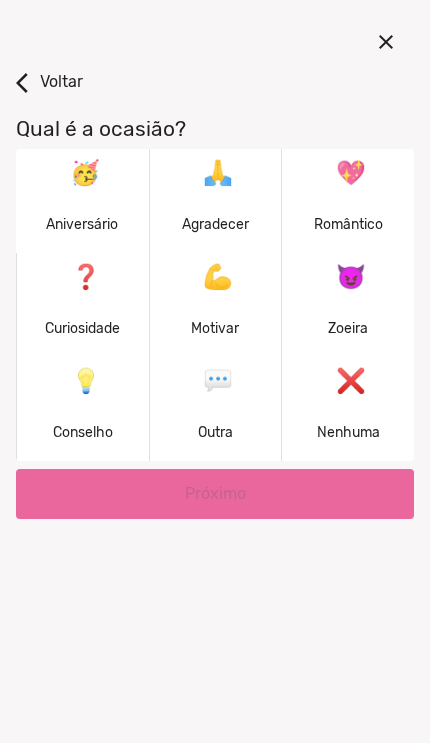 click on "😈  Zoeira" at bounding box center (348, 305) 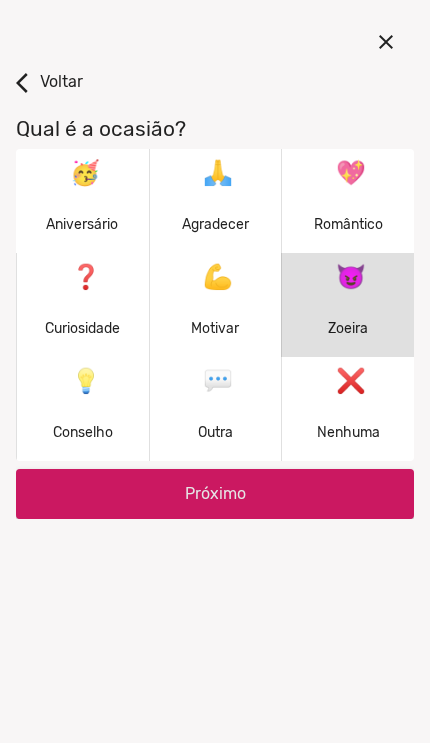 click on "Próximo" at bounding box center (215, 494) 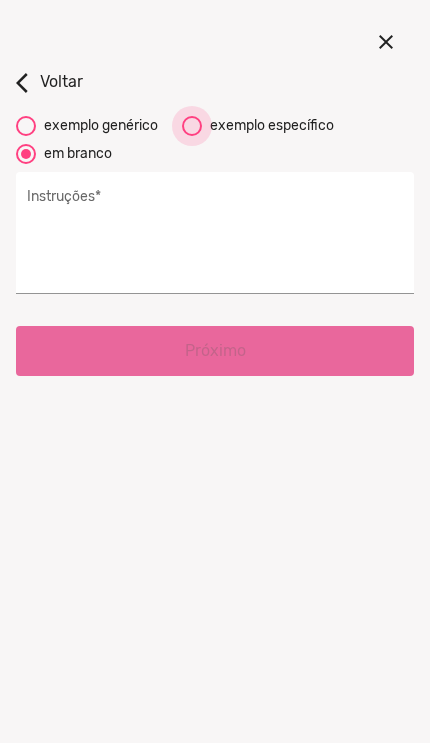 click on "exemplo específico" at bounding box center (268, 126) 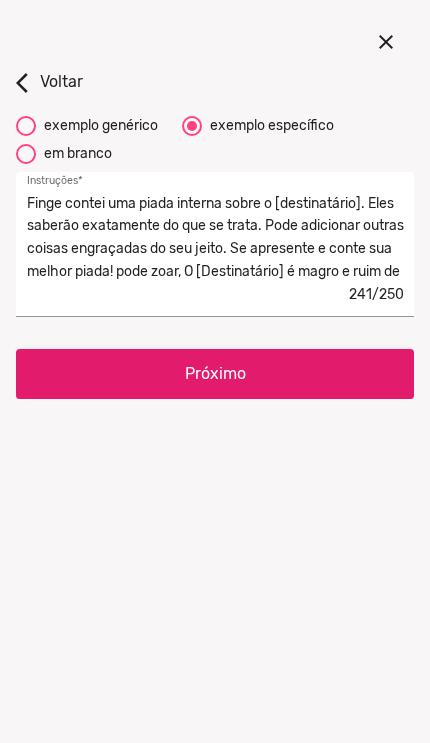 click on "Finge contei uma piada interna sobre o [destinatário]. Eles saberão exatamente do que se trata. Pode adicionar outras coisas engraçadas do seu jeito. Se apresente e conte sua melhor piada! pode zoar, O [Destinatário] é magro e ruim de bola." at bounding box center (215, 238) 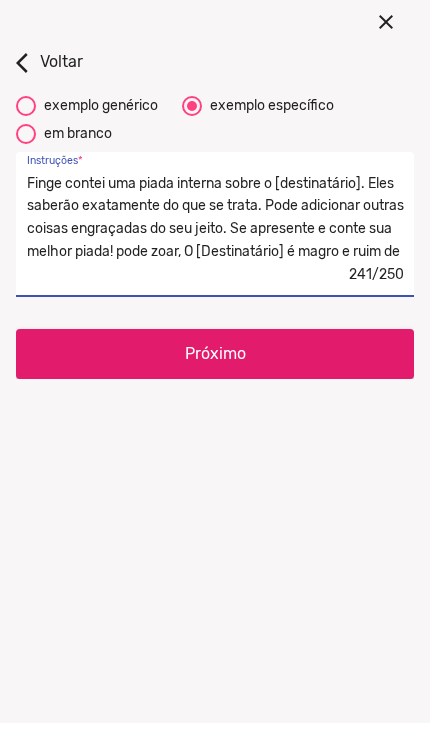 click on "Finge contei uma piada interna sobre o [destinatário]. Eles saberão exatamente do que se trata. Pode adicionar outras coisas engraçadas do seu jeito. Se apresente e conte sua melhor piada! pode zoar, O [Destinatário] é magro e ruim de bola." at bounding box center (215, 238) 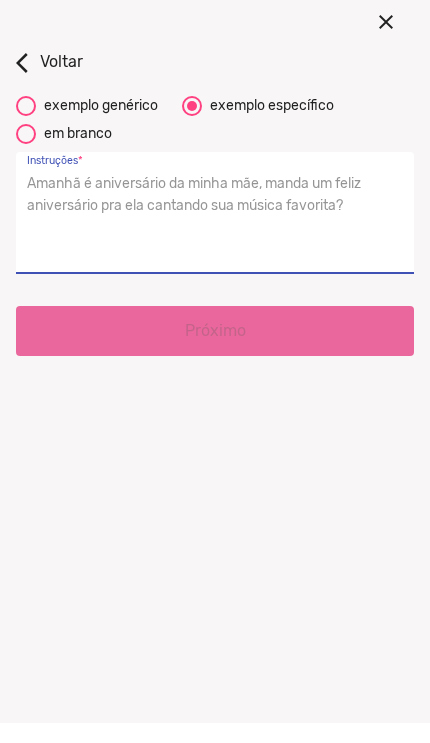 type on "E" 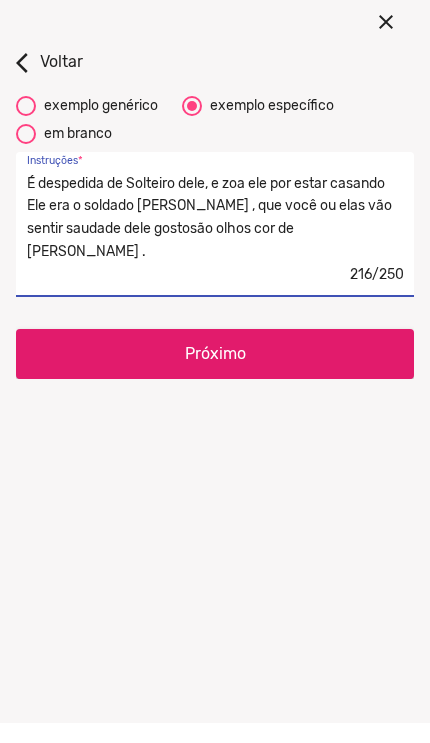 scroll, scrollTop: 16, scrollLeft: 0, axis: vertical 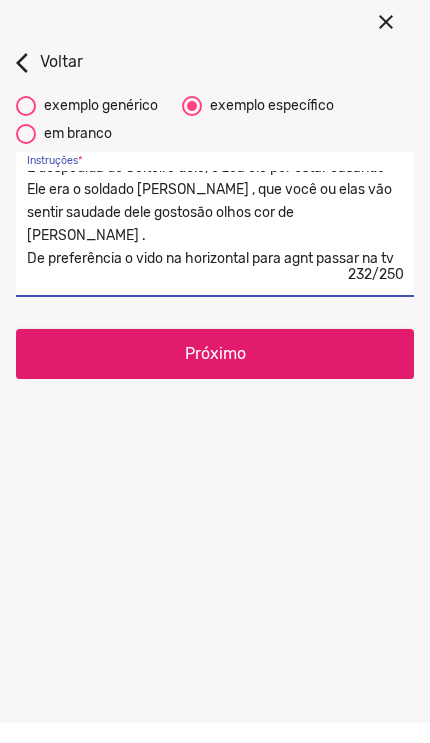 type on "É despedida de Solteiro dele, e zoa ele por estar casando
Ele era o soldado [PERSON_NAME] , que você ou elas vão sentir saudade dele gostosão olhos cor de [PERSON_NAME] .
De preferência o vido na horizontal para agnt passar na tv surpresa para ele" 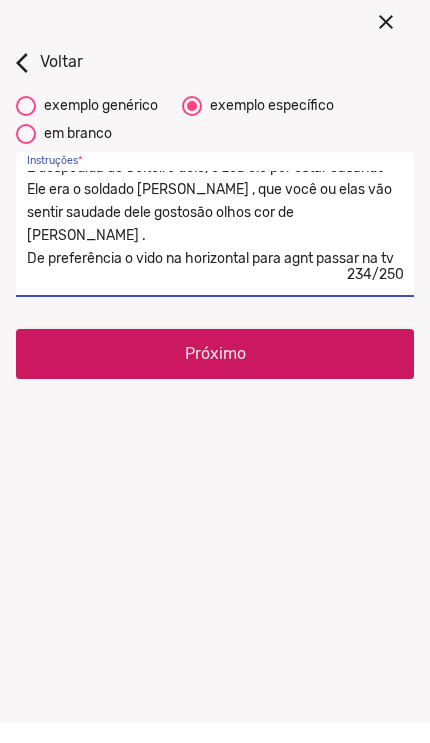 click on "Próximo" at bounding box center [215, 374] 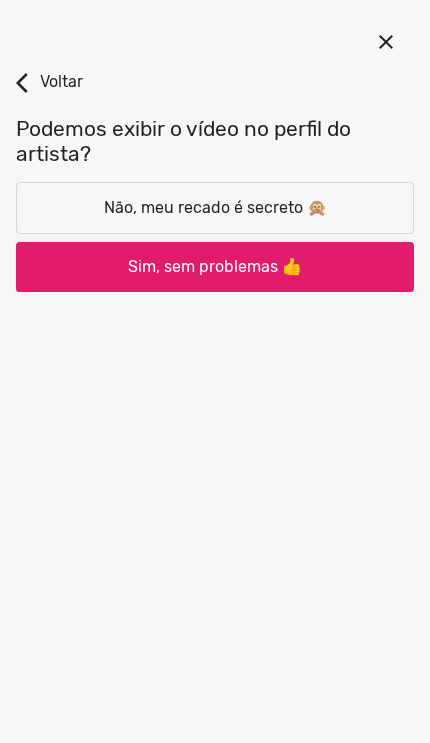 click on "Não, meu recado é secreto 🙊" at bounding box center (215, 208) 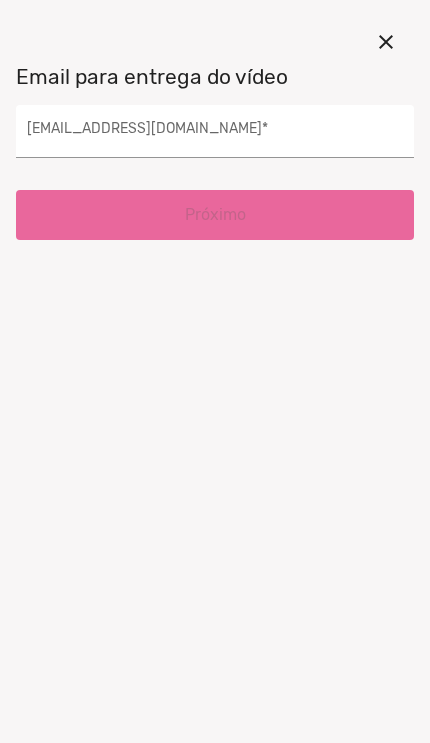 click on "[EMAIL_ADDRESS][DOMAIN_NAME]  *" at bounding box center (215, 136) 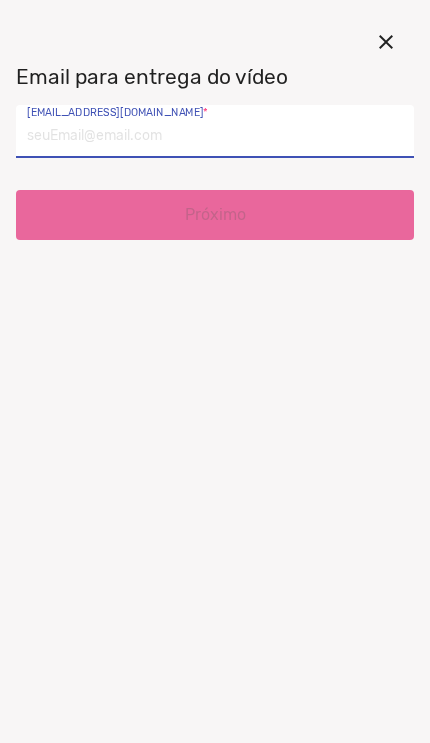 type on "[EMAIL_ADDRESS][DOMAIN_NAME]" 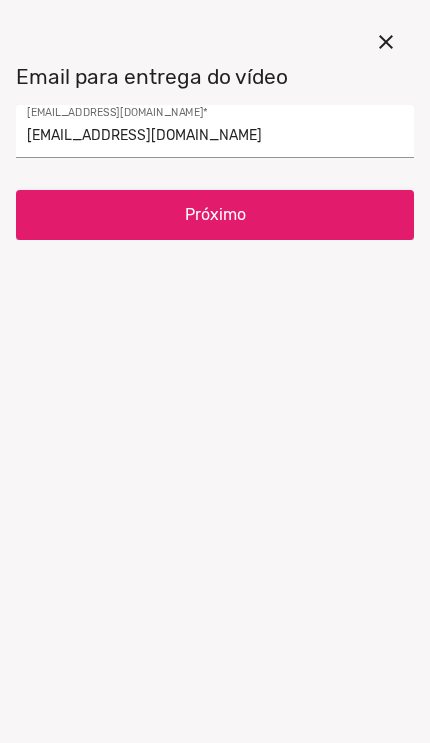 click on "Próximo" at bounding box center [215, 215] 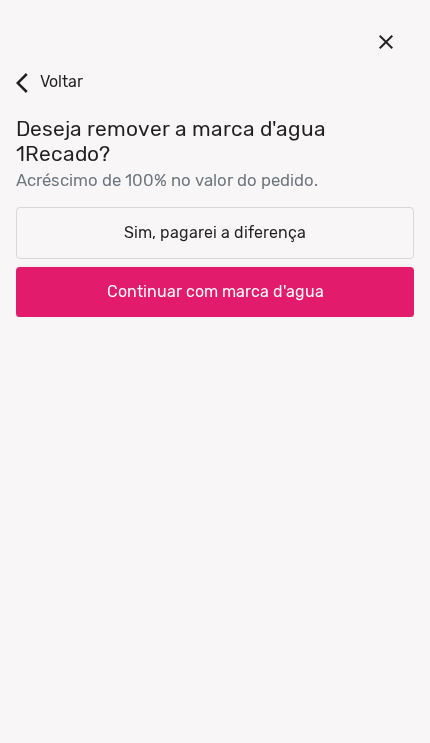 click on "Continuar com marca d'agua" at bounding box center (215, 291) 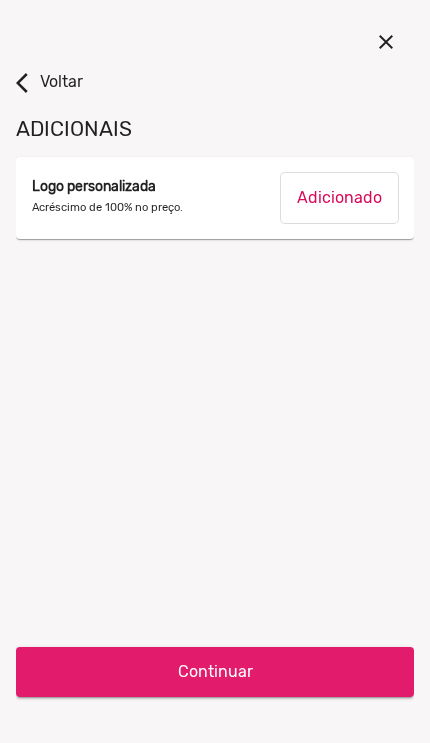 click on "arrow_back_ios  Voltar  ADICIONAIS  Logo personalizada Acréscimo de 100% no preço.  Adicionar   Adicionado   Continuar" at bounding box center (215, 380) 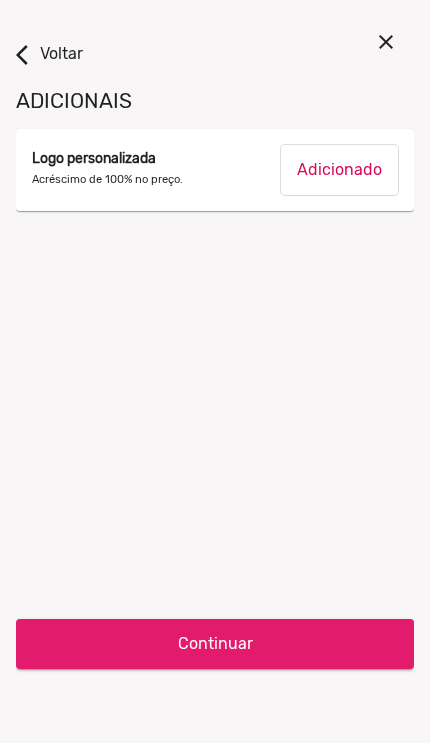 scroll, scrollTop: 34, scrollLeft: 0, axis: vertical 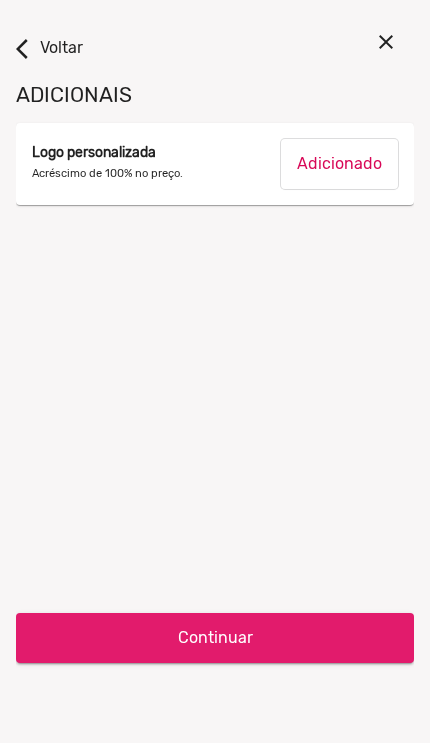 click on "Continuar" at bounding box center (215, 638) 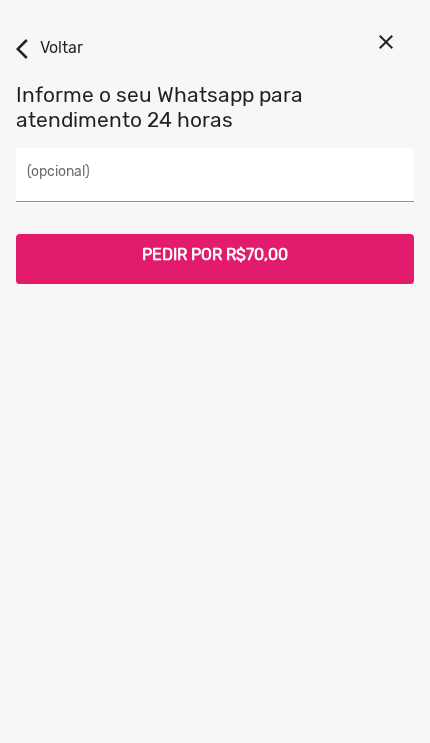 click on "create create create create create create create 8 Qual seu nome? [PERSON_NAME]  *  Próximo  arrow_back_ios  Voltar  Para quem  Tigresa Vip  deve dedicar o vídeo?  Digite o nome da pessoa ou empresa que receberá o vídeo  [PERSON_NAME] Nome  *  Próximo  arrow_back_ios  Voltar Qual é a ocasião? 🥳  Aniversário 🙏  Agradecer 💖  Romântico ❓  Curiosidade 💪  Motivar 😈  Zoeira 💡  Conselho 💬   Outra ❌  Nenhuma  Próximo  arrow_back_ios  Voltar Podemos exibir o vídeo no perfil do artista?  Não, meu recado é secreto 🙊   Sim, sem problemas 👍  Email para entrega do vídeo [EMAIL_ADDRESS][DOMAIN_NAME] [EMAIL_ADDRESS][DOMAIN_NAME]  *  Próximo  arrow_back_ios  Voltar  Deseja remover a marca d'agua 1Recado? Acréscimo de 100% no valor do pedido.  Sim, pagarei a diferença   Continuar com marca d'agua  arrow_back_ios  Voltar  ADICIONAIS  Logo personalizada Acréscimo de 100% no preço.  Adicionar   Adicionado   Continuar  arrow_back_ios  Voltar Informe o seu Whatsapp para atendimento 24 horas" at bounding box center (215, 377) 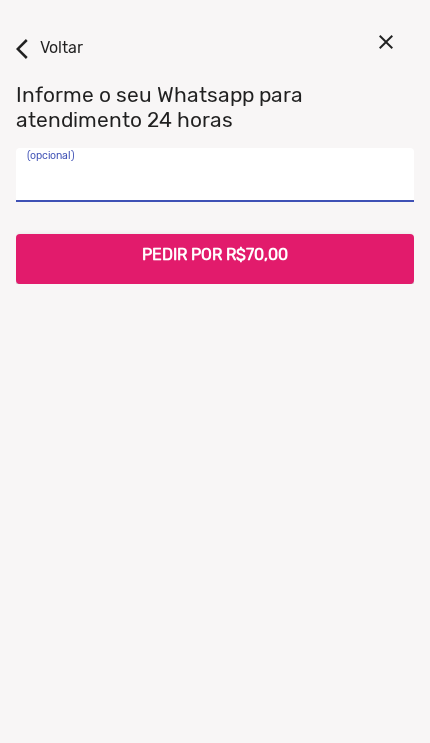 type on "[PHONE_NUMBER]" 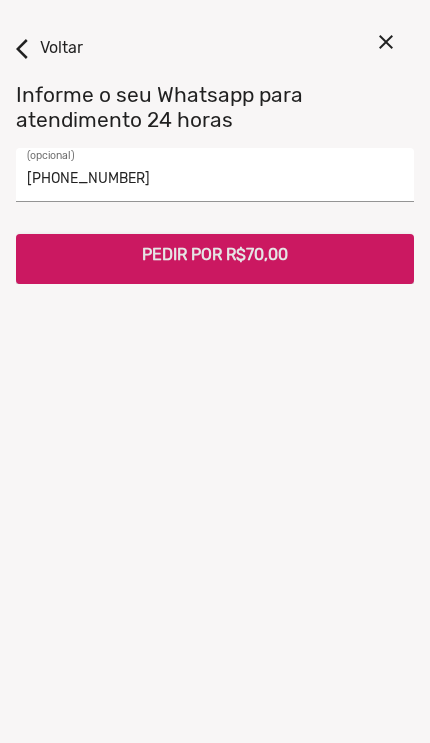 click on "PEDIR POR R$70,00" at bounding box center (215, 254) 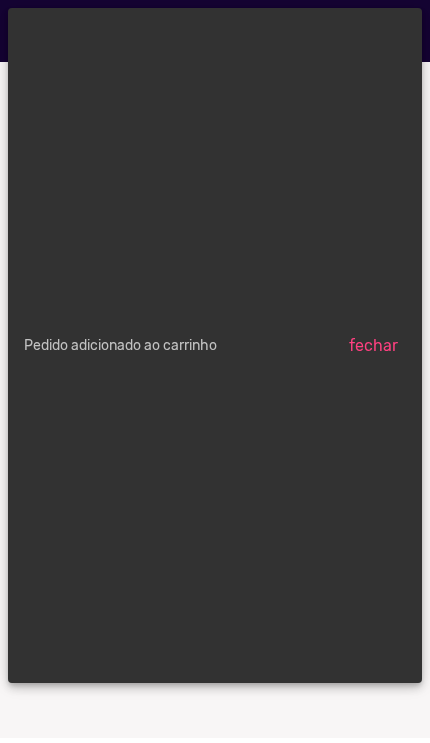 scroll, scrollTop: 0, scrollLeft: 0, axis: both 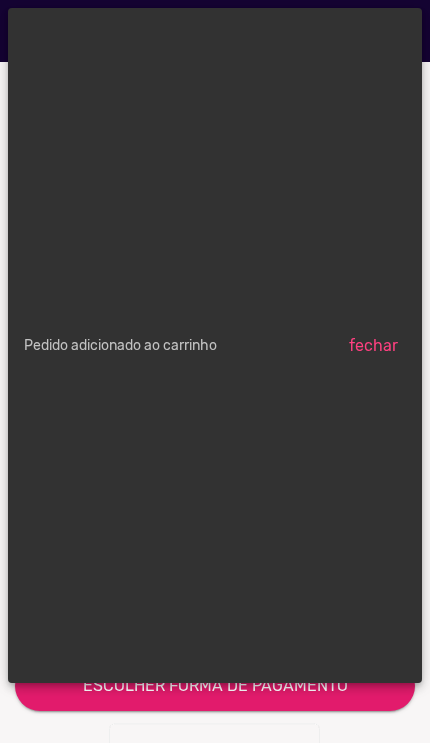 click on "fechar" at bounding box center [373, 345] 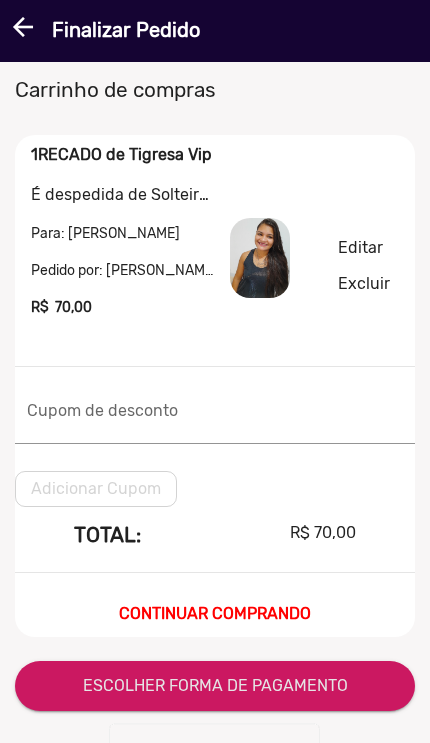 click on "ESCOLHER FORMA DE PAGAMENTO" 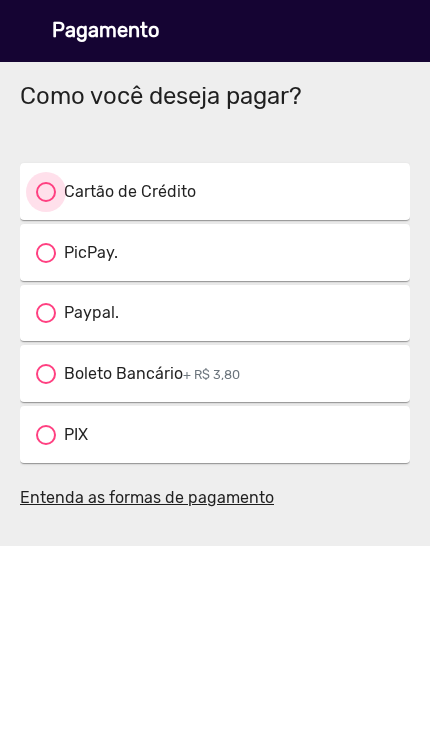click on "Cartão de Crédito" at bounding box center (126, 192) 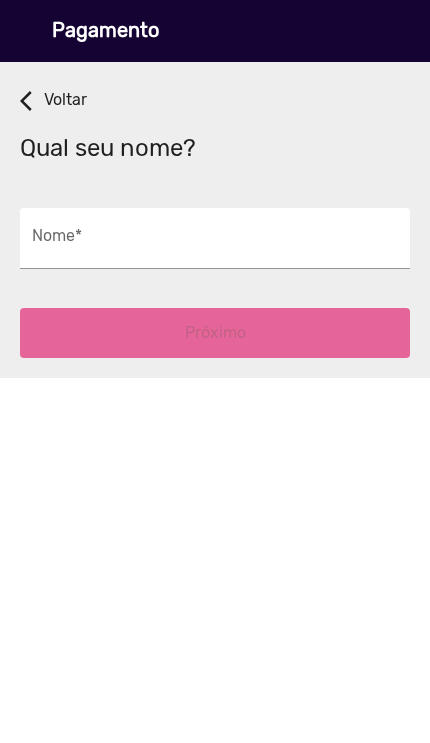 click on "Nome  *" at bounding box center [215, 244] 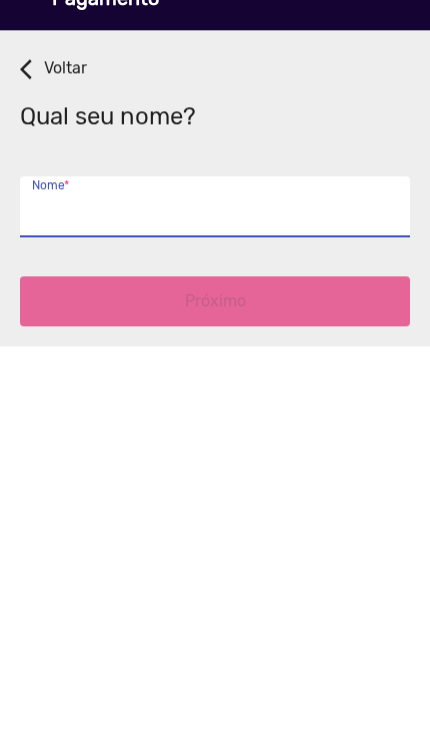 click on "arrow_back_ios" at bounding box center (32, 101) 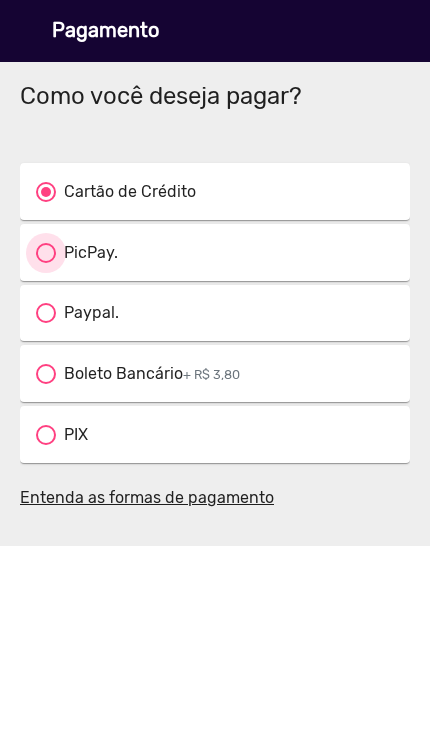 click on "PicPay." at bounding box center (87, 253) 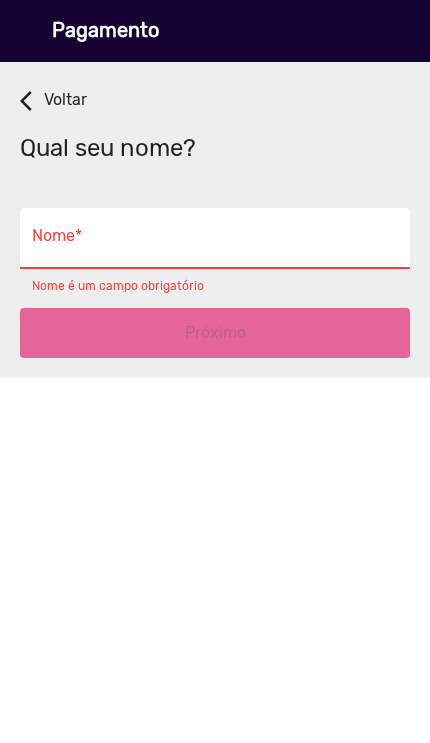 scroll, scrollTop: 186, scrollLeft: 0, axis: vertical 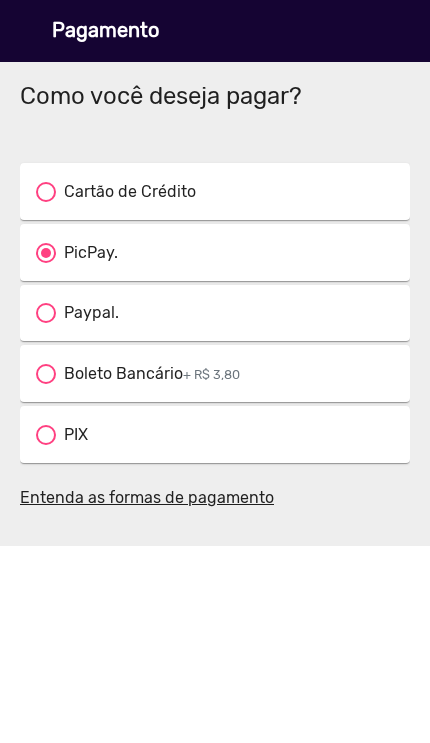 click at bounding box center [46, 192] 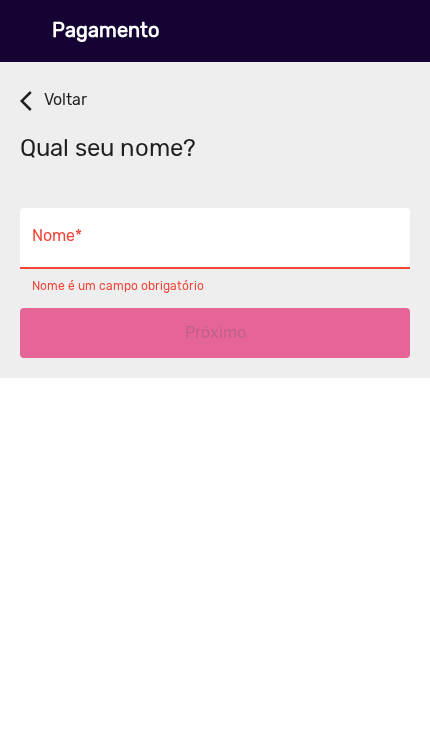 click on "Nome  *" at bounding box center (215, 244) 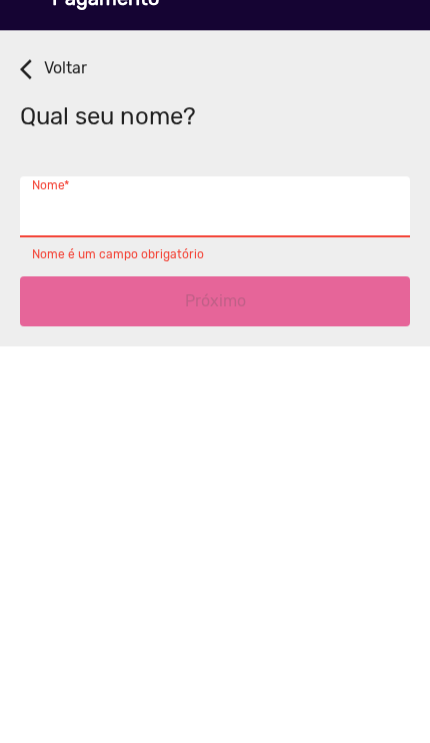 type on "[PERSON_NAME]" 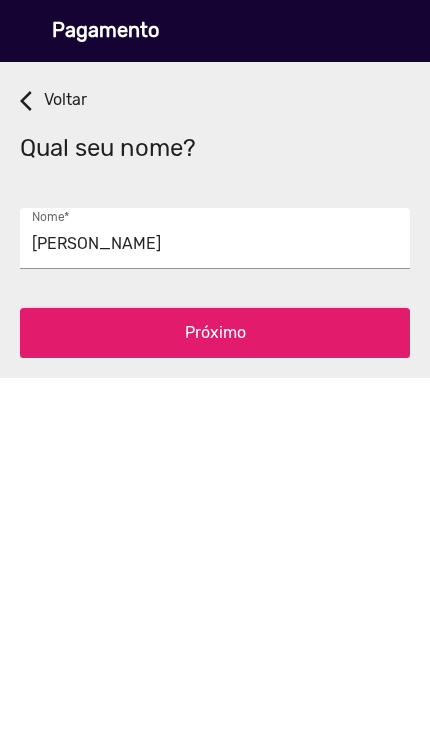 click on "Próximo" at bounding box center (215, 333) 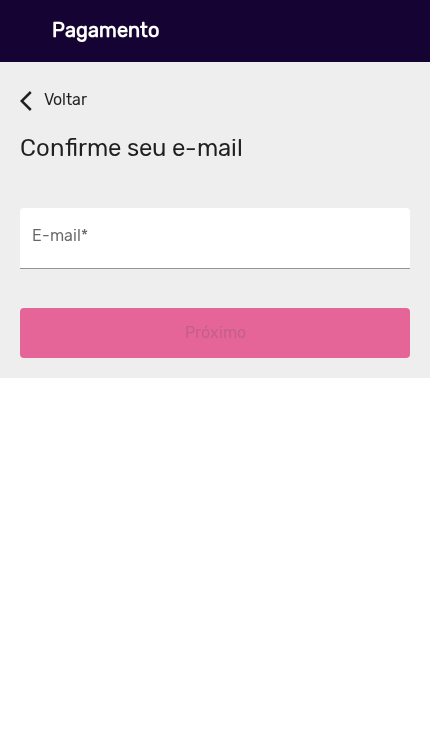 click on "E-mail  *" at bounding box center [215, 244] 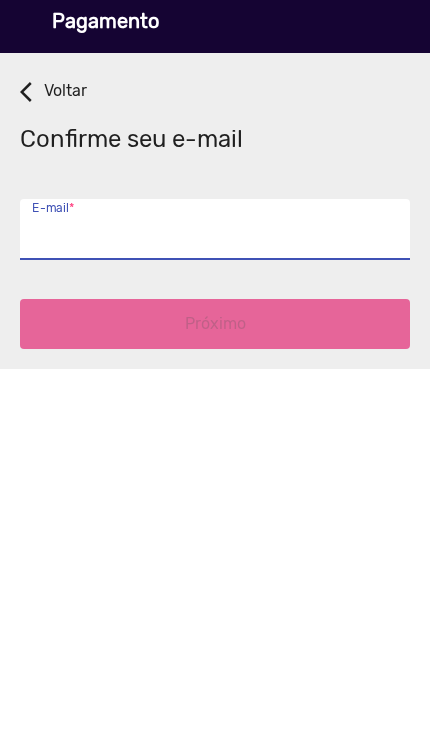 type on "[EMAIL_ADDRESS][DOMAIN_NAME]" 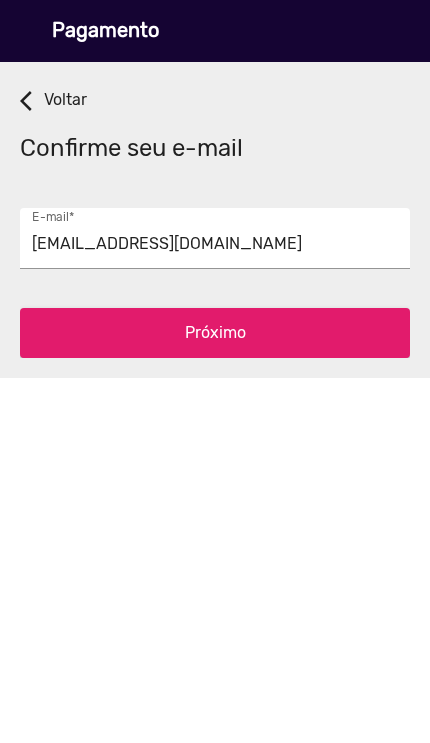 click on "Próximo" at bounding box center [215, 333] 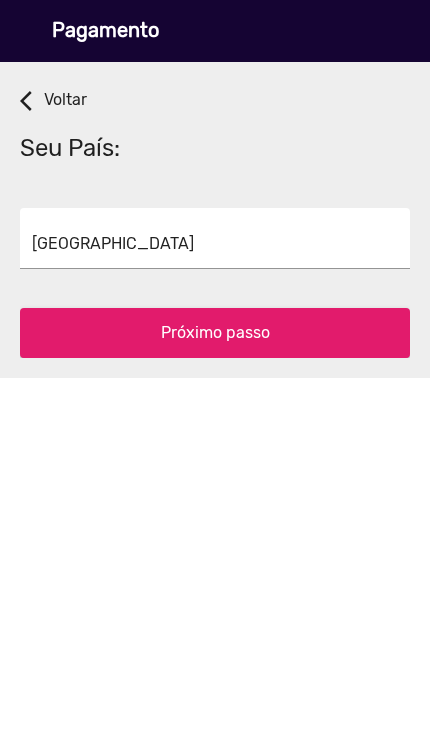 click on "[GEOGRAPHIC_DATA]" at bounding box center [215, 244] 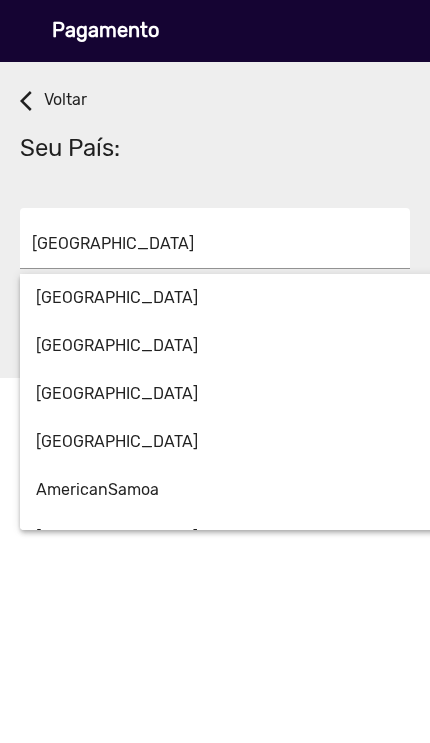 click on "[GEOGRAPHIC_DATA]   [GEOGRAPHIC_DATA]   [GEOGRAPHIC_DATA]   [GEOGRAPHIC_DATA]   [GEOGRAPHIC_DATA]   [GEOGRAPHIC_DATA]   [GEOGRAPHIC_DATA]   [GEOGRAPHIC_DATA]   [GEOGRAPHIC_DATA]   [GEOGRAPHIC_DATA]   [GEOGRAPHIC_DATA]   [GEOGRAPHIC_DATA]   [GEOGRAPHIC_DATA]   [GEOGRAPHIC_DATA]   [GEOGRAPHIC_DATA]   [GEOGRAPHIC_DATA]   [GEOGRAPHIC_DATA]   [GEOGRAPHIC_DATA]   [GEOGRAPHIC_DATA]   [GEOGRAPHIC_DATA]   [GEOGRAPHIC_DATA]   [GEOGRAPHIC_DATA]   [GEOGRAPHIC_DATA]   [GEOGRAPHIC_DATA]   [GEOGRAPHIC_DATA]   [GEOGRAPHIC_DATA]   [GEOGRAPHIC_DATA], [GEOGRAPHIC_DATA] State of   [GEOGRAPHIC_DATA]   [GEOGRAPHIC_DATA]   [GEOGRAPHIC_DATA]   [GEOGRAPHIC_DATA]   [GEOGRAPHIC_DATA] [GEOGRAPHIC_DATA]   [GEOGRAPHIC_DATA]   [GEOGRAPHIC_DATA]   [GEOGRAPHIC_DATA]   [GEOGRAPHIC_DATA]   [GEOGRAPHIC_DATA]   [GEOGRAPHIC_DATA]   [GEOGRAPHIC_DATA]   [GEOGRAPHIC_DATA]   [GEOGRAPHIC_DATA]   [GEOGRAPHIC_DATA]   [GEOGRAPHIC_DATA]   [GEOGRAPHIC_DATA]   [GEOGRAPHIC_DATA]   [GEOGRAPHIC_DATA]   [GEOGRAPHIC_DATA]   [GEOGRAPHIC_DATA]   [GEOGRAPHIC_DATA]   [GEOGRAPHIC_DATA], [GEOGRAPHIC_DATA]   [GEOGRAPHIC_DATA]   [GEOGRAPHIC_DATA]   [GEOGRAPHIC_DATA]   [GEOGRAPHIC_DATA]   [GEOGRAPHIC_DATA]   [GEOGRAPHIC_DATA]   [GEOGRAPHIC_DATA]   [GEOGRAPHIC_DATA]   [GEOGRAPHIC_DATA]   [GEOGRAPHIC_DATA]   [GEOGRAPHIC_DATA]   [GEOGRAPHIC_DATA]   [GEOGRAPHIC_DATA]   [GEOGRAPHIC_DATA]   [GEOGRAPHIC_DATA]   [GEOGRAPHIC_DATA]   [GEOGRAPHIC_DATA]   [GEOGRAPHIC_DATA]   [GEOGRAPHIC_DATA] ([GEOGRAPHIC_DATA])   [GEOGRAPHIC_DATA]   [GEOGRAPHIC_DATA]   [GEOGRAPHIC_DATA]   [GEOGRAPHIC_DATA]   [GEOGRAPHIC_DATA]   [GEOGRAPHIC_DATA]" at bounding box center [235, 645] 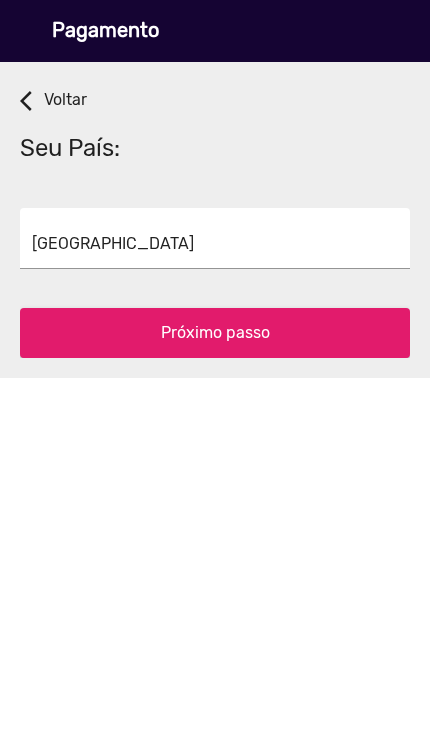 click on "Seu País:" at bounding box center [215, 167] 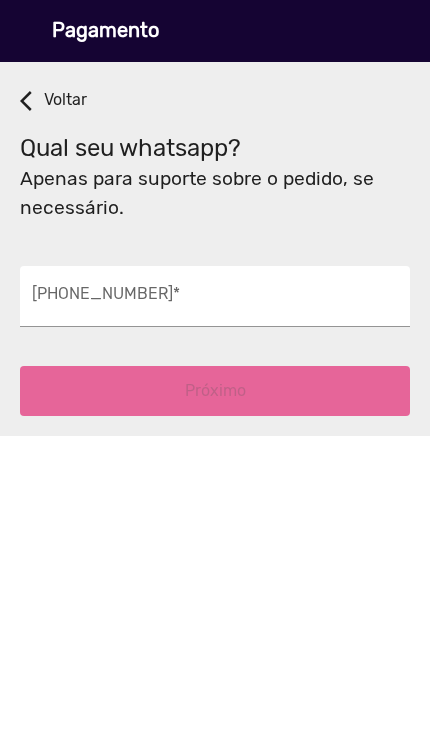 click on "[PHONE_NUMBER]  *" at bounding box center [215, 302] 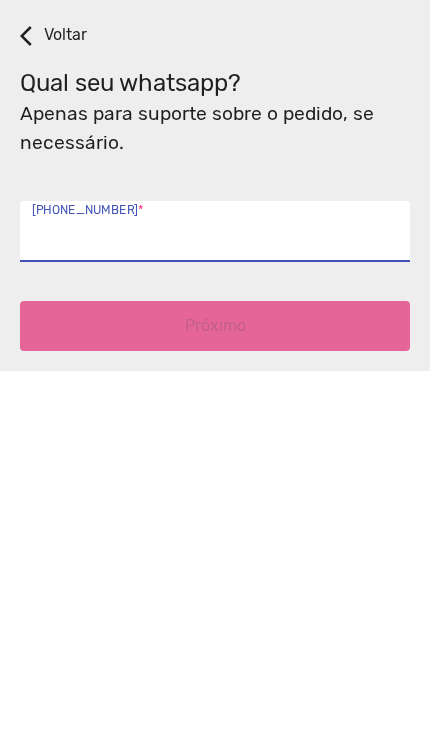 type on "[PHONE_NUMBER]" 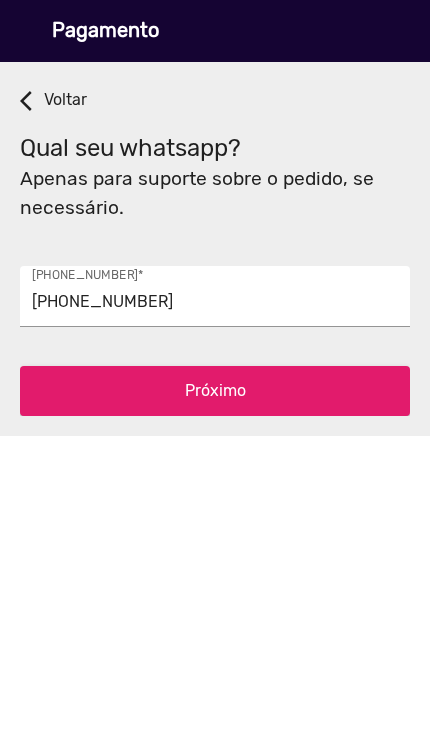 click on "credit_card   Escolha uma opção de pagamento    PIX   Cartão de Crédito    PayPal    Boleto Bancário  + R$ 3,80 Clique aqui  para entender as formas de pagamento shopping_cart   Seu pedido  7000 835 pedidos de 1Recado  Total   R$ 70,00   CONCLUIR PEDIDO create create create create 5 6 7 8 9 10 11 12 13 14 15 16 17 18  Como você deseja pagar?   Cartão de Crédito    PicPay.    [GEOGRAPHIC_DATA].    Boleto Bancário   + R$ 3,80   PIX  Entenda as formas de pagamento arrow_back_ios  Voltar Qual seu nome? [PERSON_NAME]  *  Próximo arrow_back_ios  Voltar  Confirme seu e-mail [EMAIL_ADDRESS][DOMAIN_NAME] E-mail  * Próximo arrow_back_ios  Voltar  Seu País: [GEOGRAPHIC_DATA] Próximo passo arrow_back_ios  Voltar  Qual seu whatsapp?  Apenas para suporte sobre o pedido, se necessário. [PHONE_NUMBER] [PHONE_NUMBER]  * Próximo arrow_back_ios  Voltar Qual seu CPF? 000.000.000-00  * Para faturamento Próximo arrow_back_ios  Voltar Qual a sua data de nascimento?  [DEMOGRAPHIC_DATA]  * Para cupons de aniversário🎁  Próximo  Voltar  *" at bounding box center [215, 371] 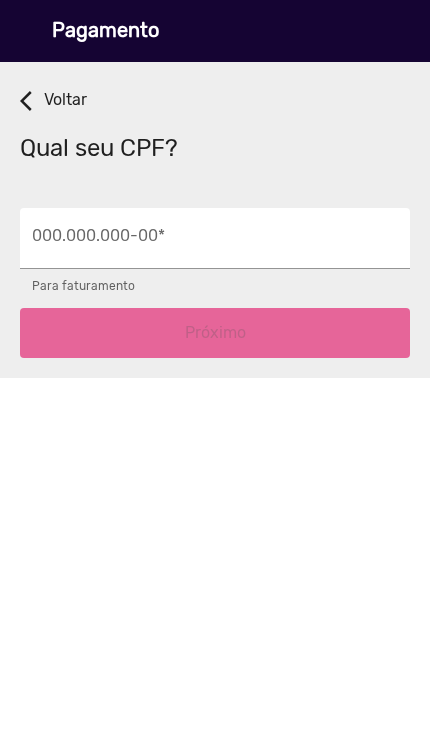 click on "000.000.000-00  *" at bounding box center [215, 244] 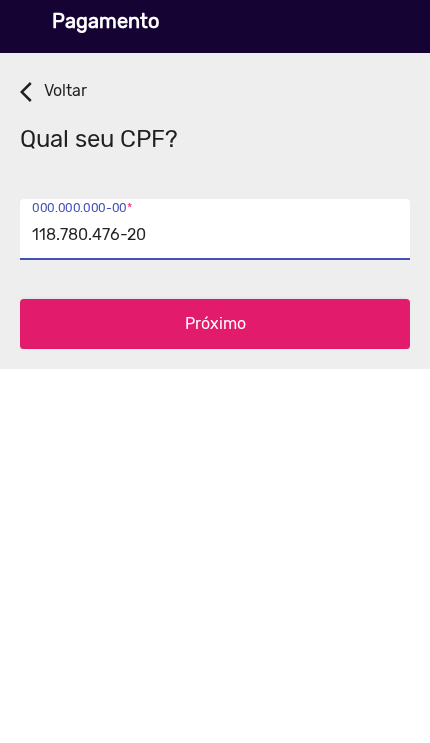 type on "118.780.476-20" 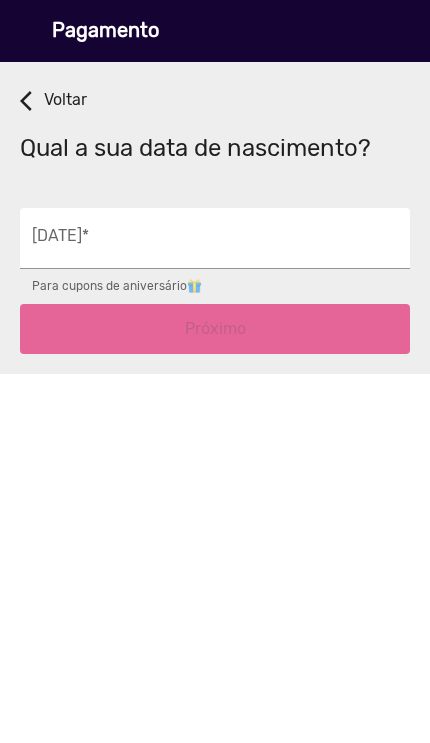 click on "[DATE]  *" at bounding box center [215, 238] 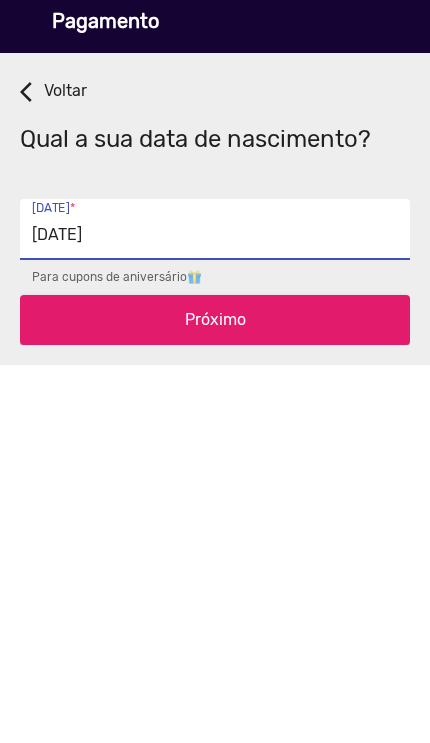 type on "[DATE]" 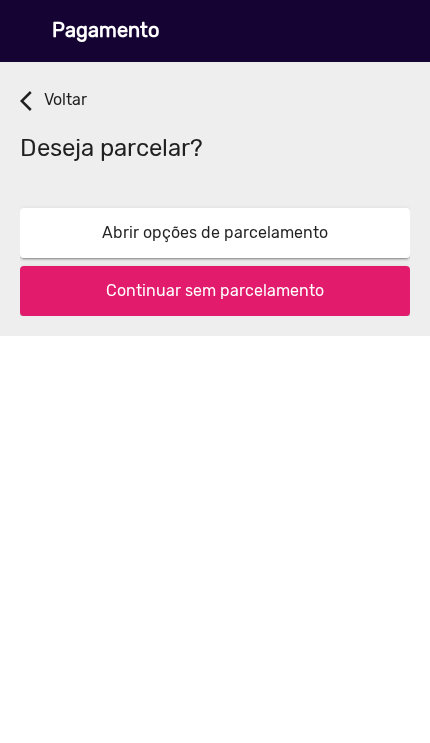 click on "Abrir opções de parcelamento" at bounding box center [215, 233] 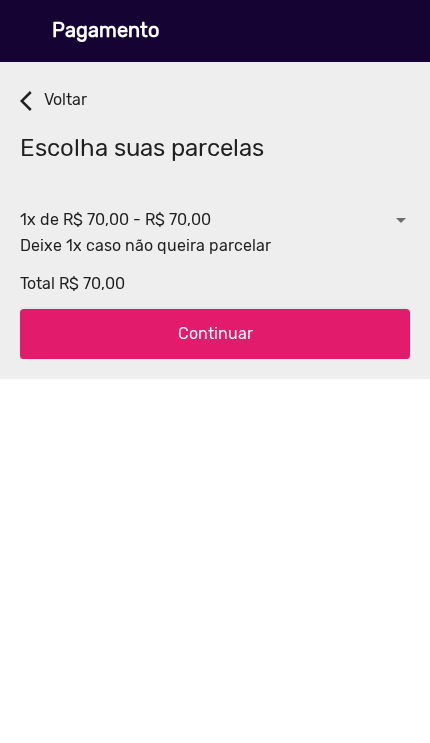 click on "1x de R$ 70,00 - R$ 70,00" at bounding box center [115, 219] 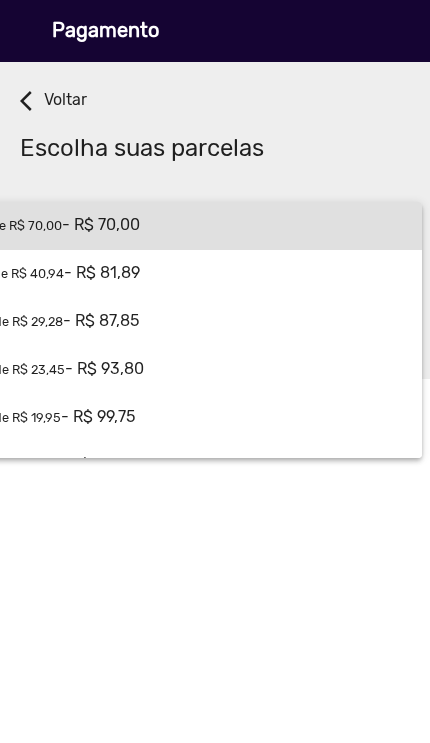 click on "1x de R$ 70,00" at bounding box center [19, 225] 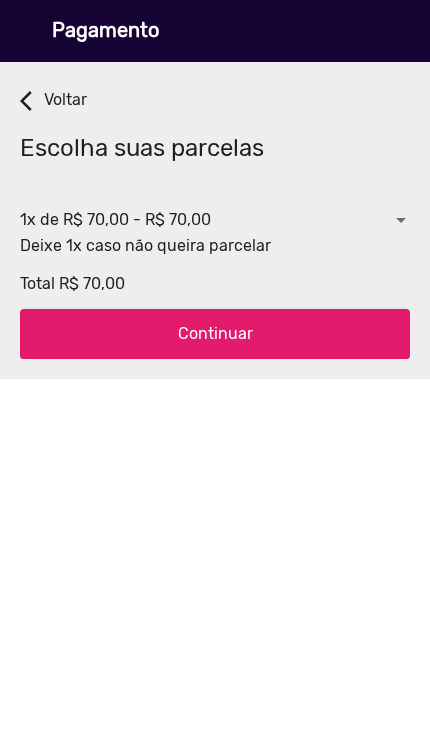 click on "Continuar" at bounding box center [215, 334] 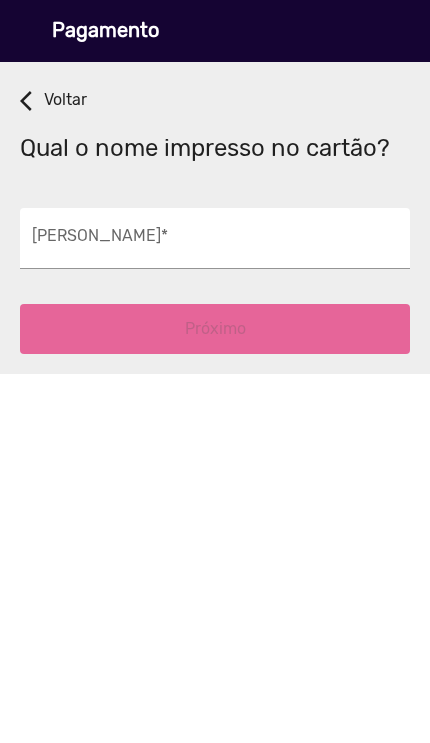 click on "[PERSON_NAME]  *" at bounding box center [215, 244] 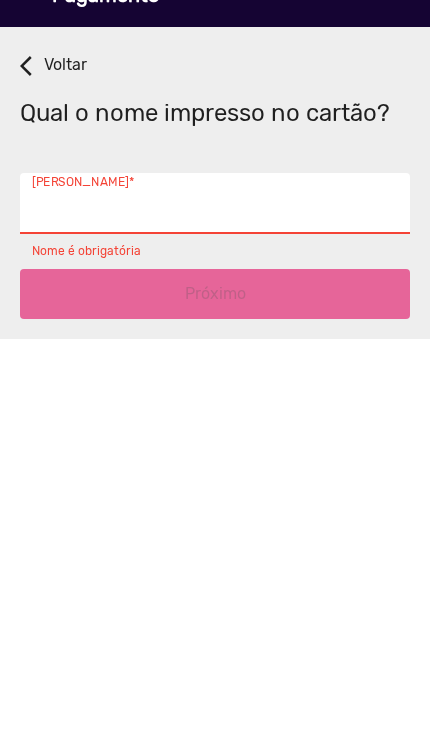 click on "arrow_back_ios" at bounding box center [32, 101] 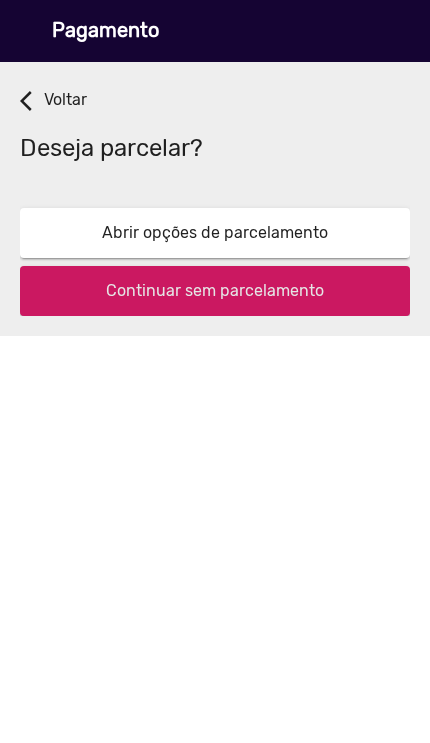 click on "Continuar sem parcelamento" at bounding box center [215, 291] 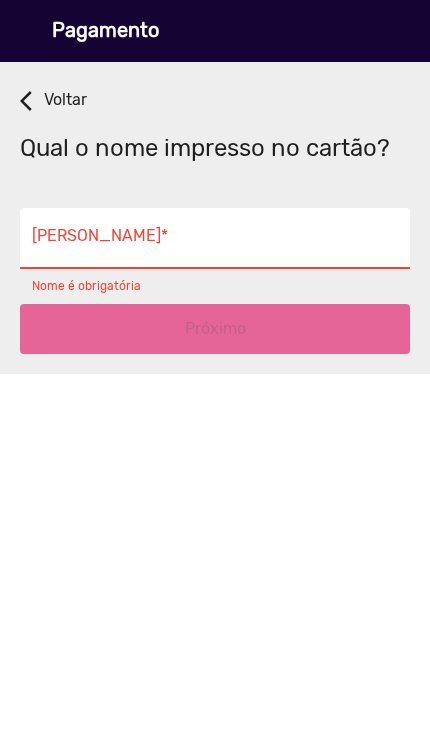 click on "[PERSON_NAME]  *" at bounding box center (215, 244) 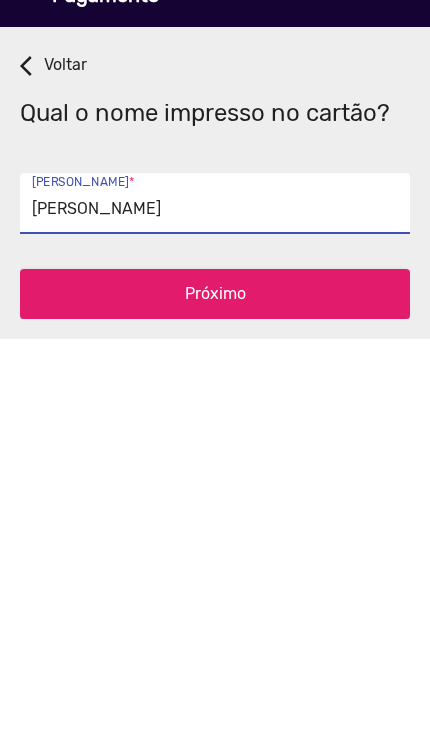 type on "[PERSON_NAME]" 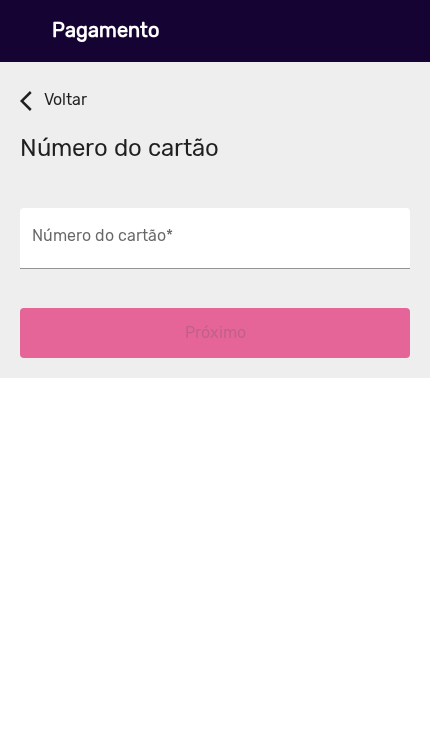 click on "Número do cartão  *" at bounding box center (215, 244) 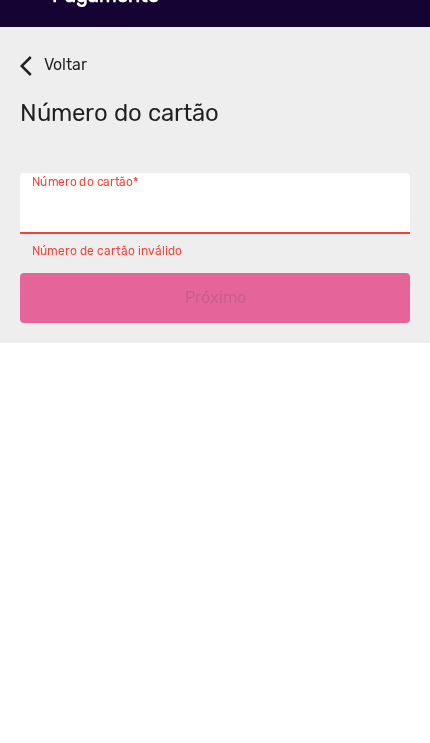 click on "Número do cartão  *" at bounding box center [215, 244] 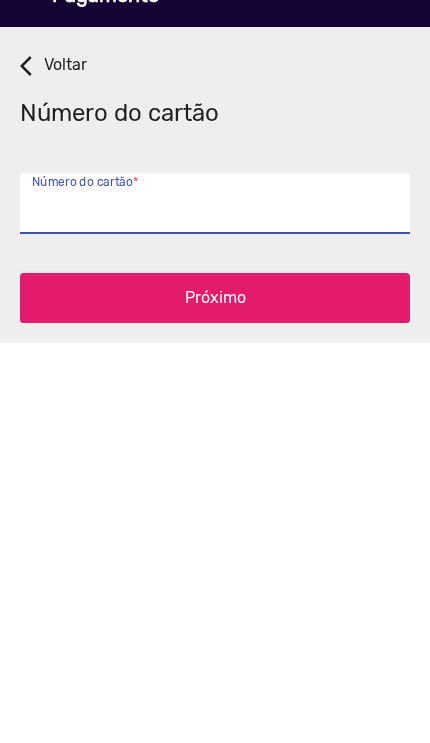 type on "[CREDIT_CARD_NUMBER]" 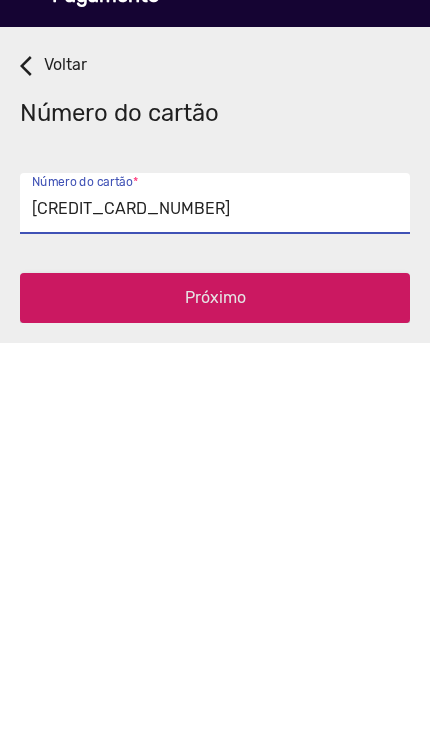 click on "Próximo" at bounding box center [215, 333] 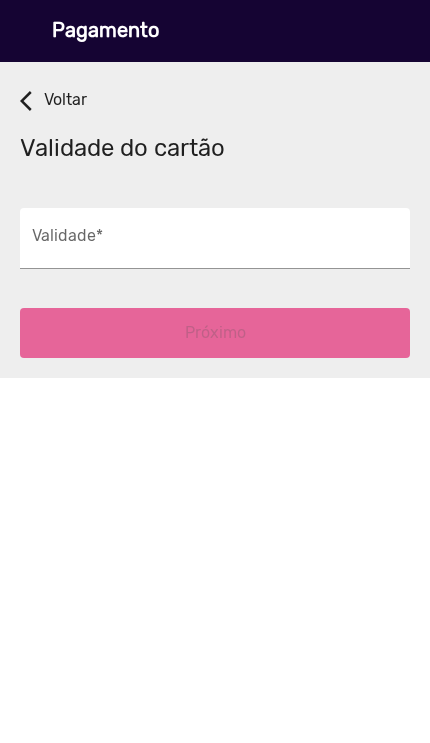 click on "Validade  *" at bounding box center [215, 244] 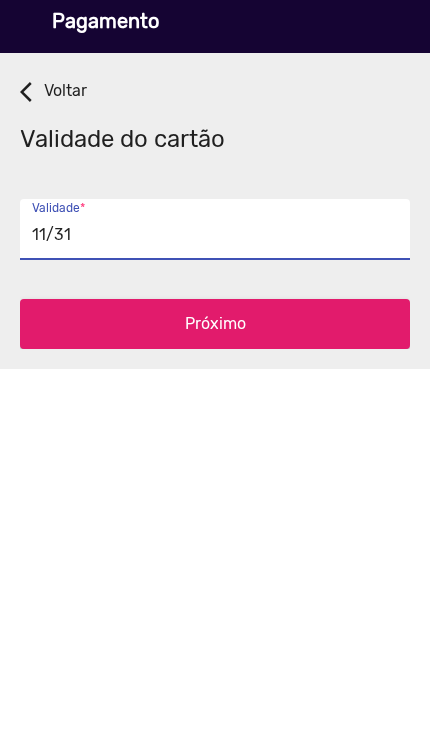 type on "11/31" 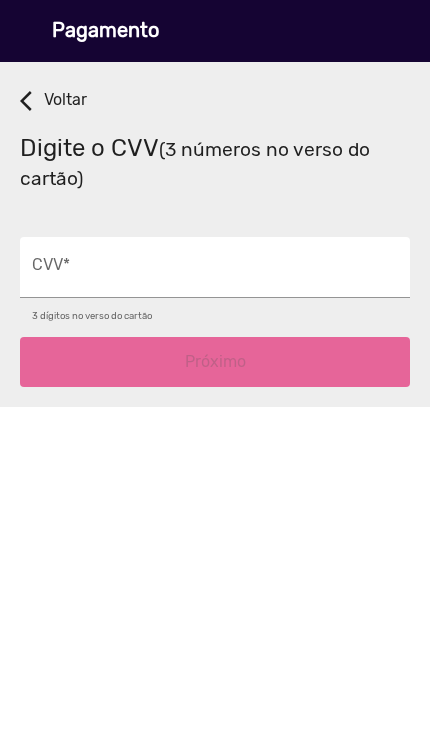 click on "CVV  *" at bounding box center (215, 273) 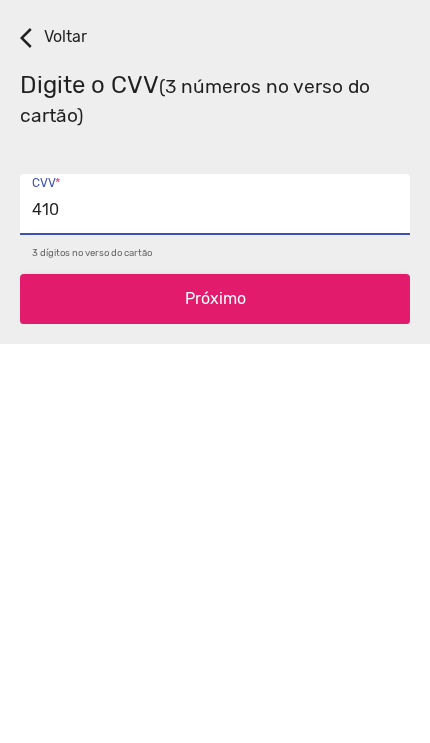 type on "410" 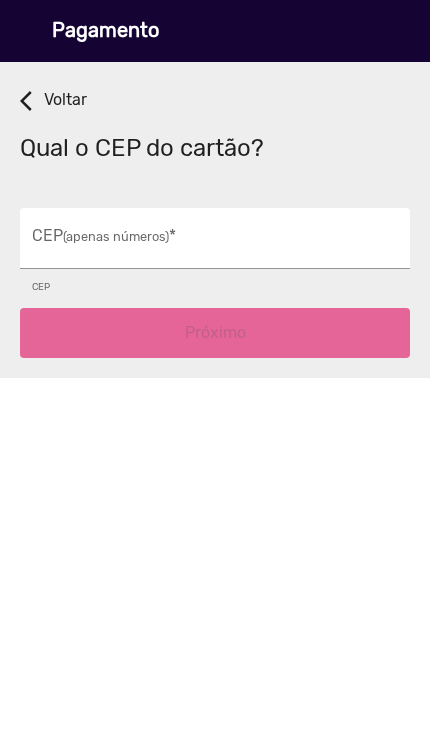 click on "CEP   (apenas números)  *" at bounding box center (215, 244) 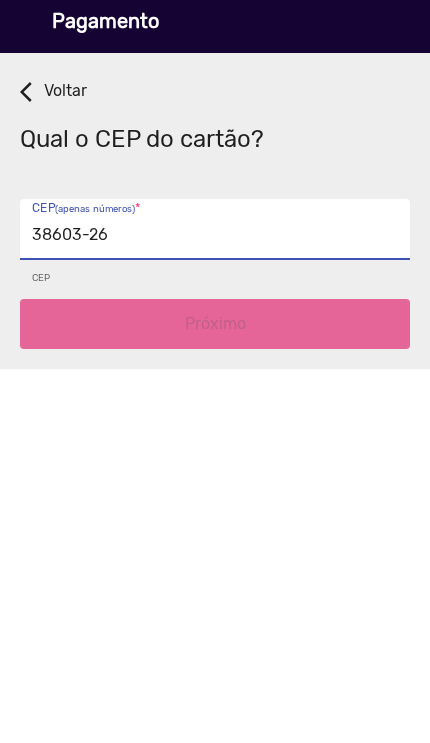 type on "38603-264" 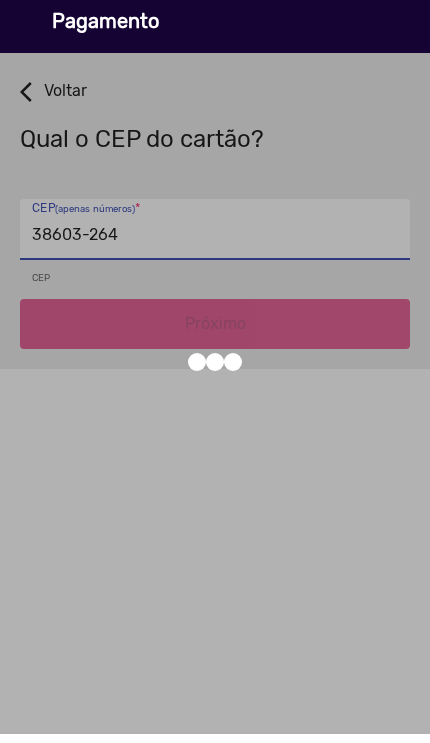 type on "[GEOGRAPHIC_DATA][PERSON_NAME]" 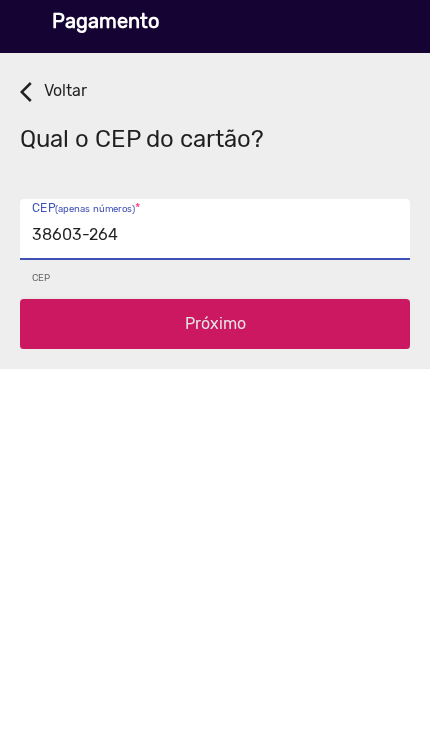 type on "38603-264" 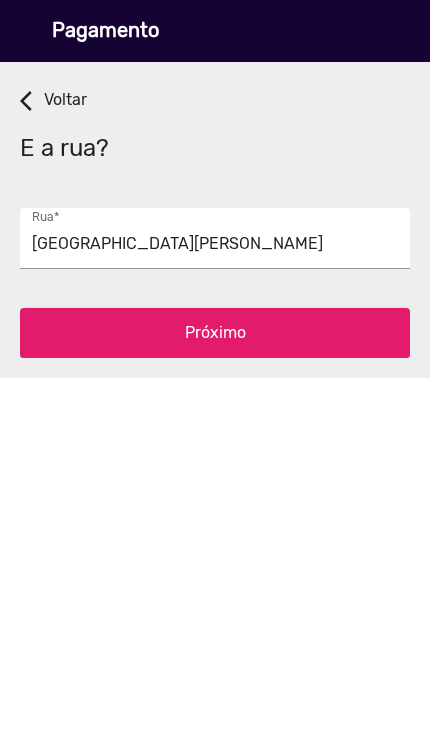 click on "[GEOGRAPHIC_DATA][PERSON_NAME]" at bounding box center (215, 244) 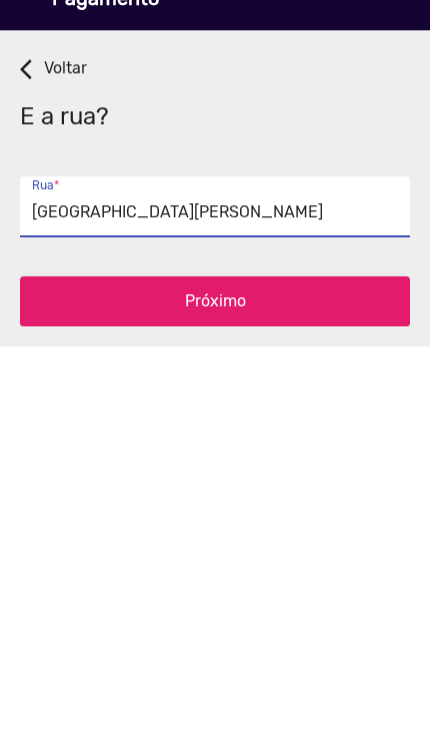 click on "Próximo" at bounding box center [215, 333] 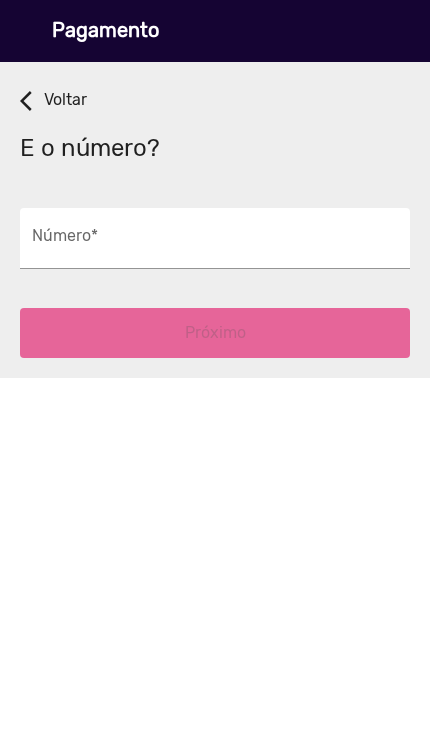 click on "Número  *" at bounding box center (215, 244) 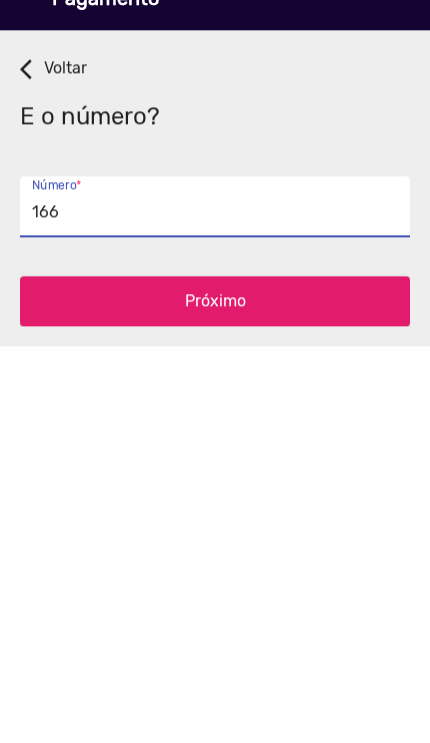 type on "166" 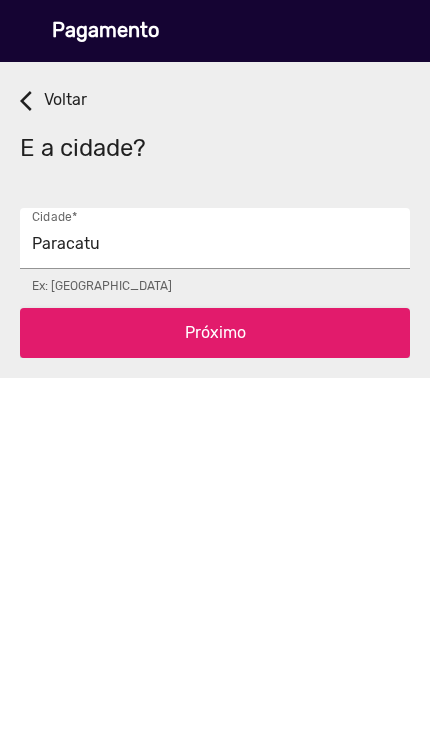 click on "Próximo" at bounding box center (215, 333) 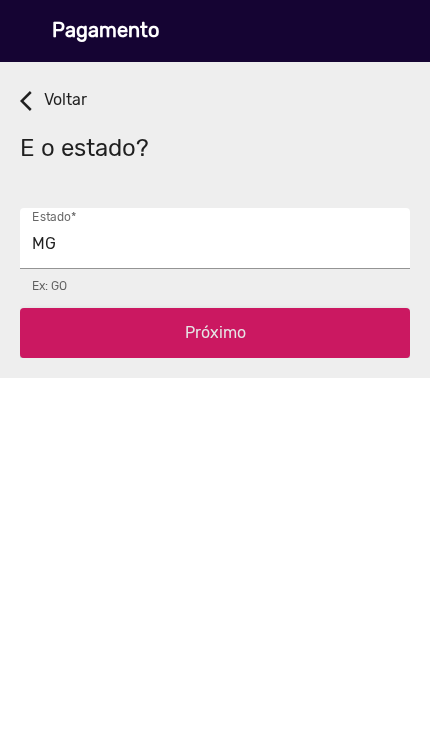 click on "Próximo" at bounding box center (215, 333) 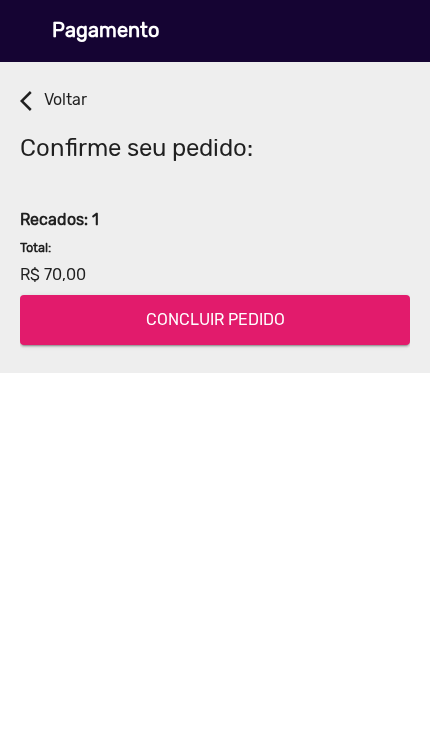 click on "CONCLUIR PEDIDO" at bounding box center [215, 320] 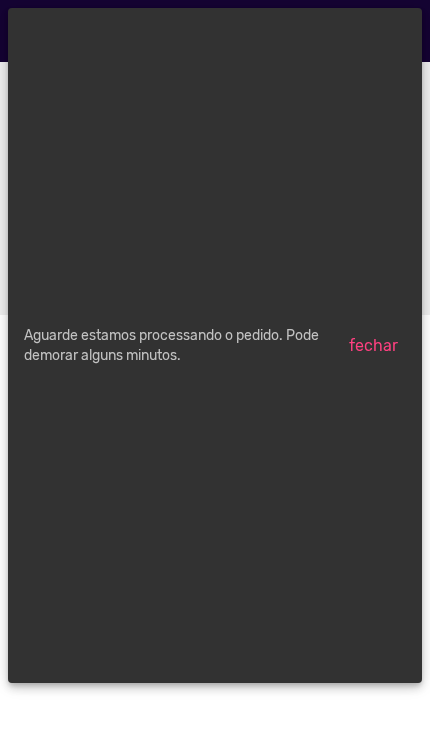 click on "fechar" at bounding box center [373, 345] 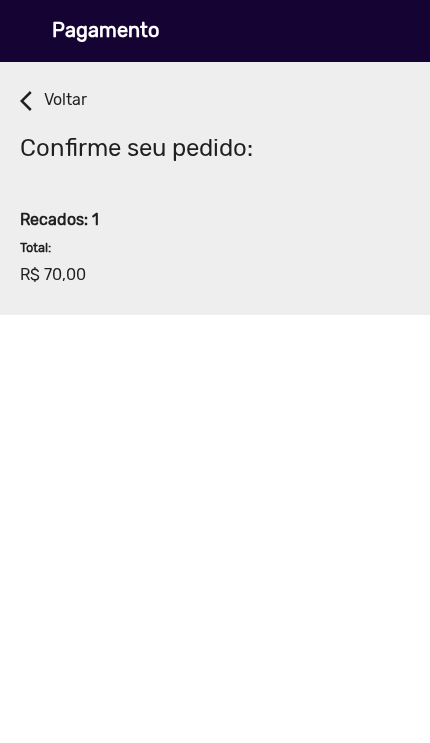 click on "credit_card   Escolha uma opção de pagamento    PIX   Cartão de Crédito    PayPal    Boleto Bancário  + R$ 3,80 Clique aqui  para entender as formas de pagamento shopping_cart   Seu pedido  7000 835 pedidos de 1Recado  Total   R$ 70,00   CONCLUIR PEDIDO create create create create create create create create create create create create create create create create create 18  Como você deseja pagar?   Cartão de Crédito    PicPay.    [GEOGRAPHIC_DATA].    Boleto Bancário   + R$ 3,80   PIX  Entenda as formas de pagamento arrow_back_ios  Voltar Qual seu nome? [PERSON_NAME]  *  Próximo arrow_back_ios  Voltar  Confirme seu e-mail [EMAIL_ADDRESS][DOMAIN_NAME] E-mail  * Próximo arrow_back_ios  Voltar  Seu País: [GEOGRAPHIC_DATA] Próximo passo arrow_back_ios  Voltar  Qual seu whatsapp?  Apenas para suporte sobre o pedido, se necessário. [PHONE_NUMBER] [PHONE_NUMBER]  * Próximo arrow_back_ios  Voltar Qual seu CPF? 118.780.476-20 000.000.000-00  * Próximo arrow_back_ios  Voltar Qual a sua data de nascimento?  [DEMOGRAPHIC_DATA]" at bounding box center (215, 371) 